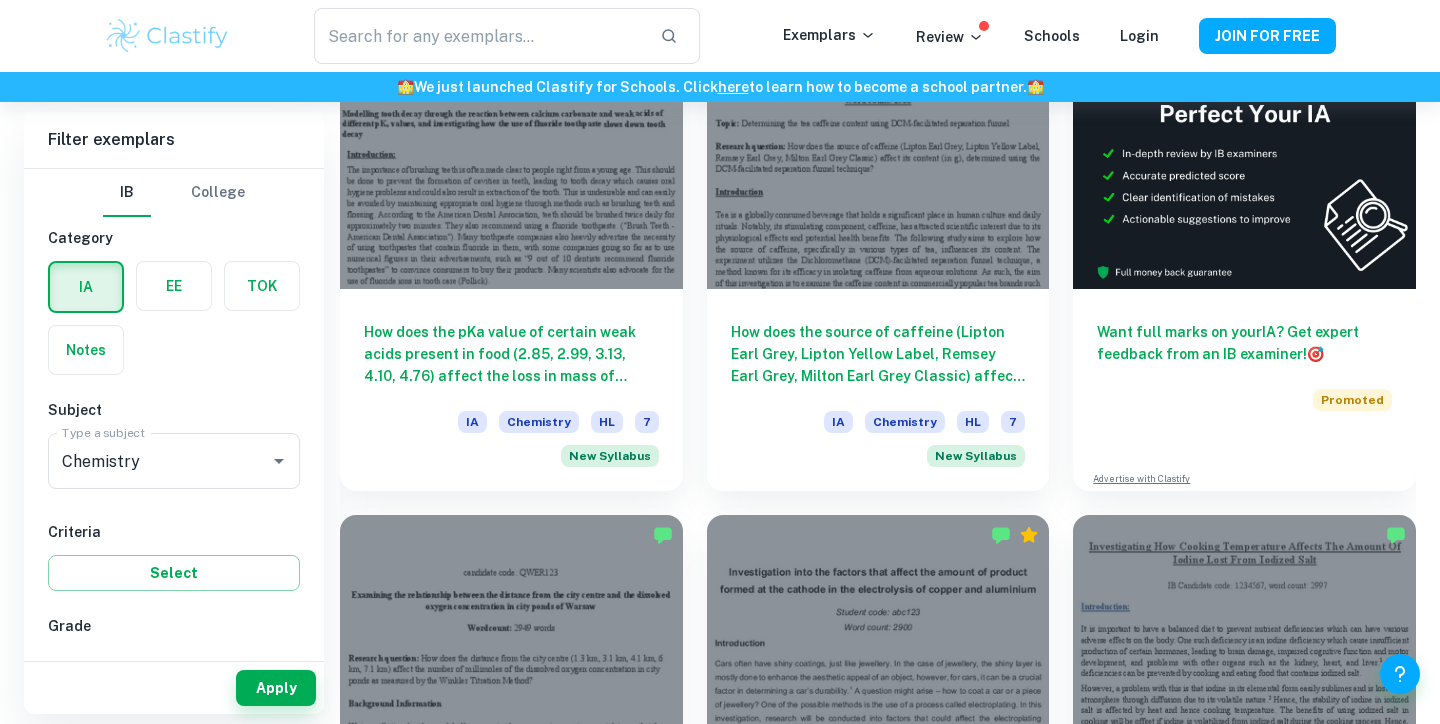 scroll, scrollTop: 703, scrollLeft: 0, axis: vertical 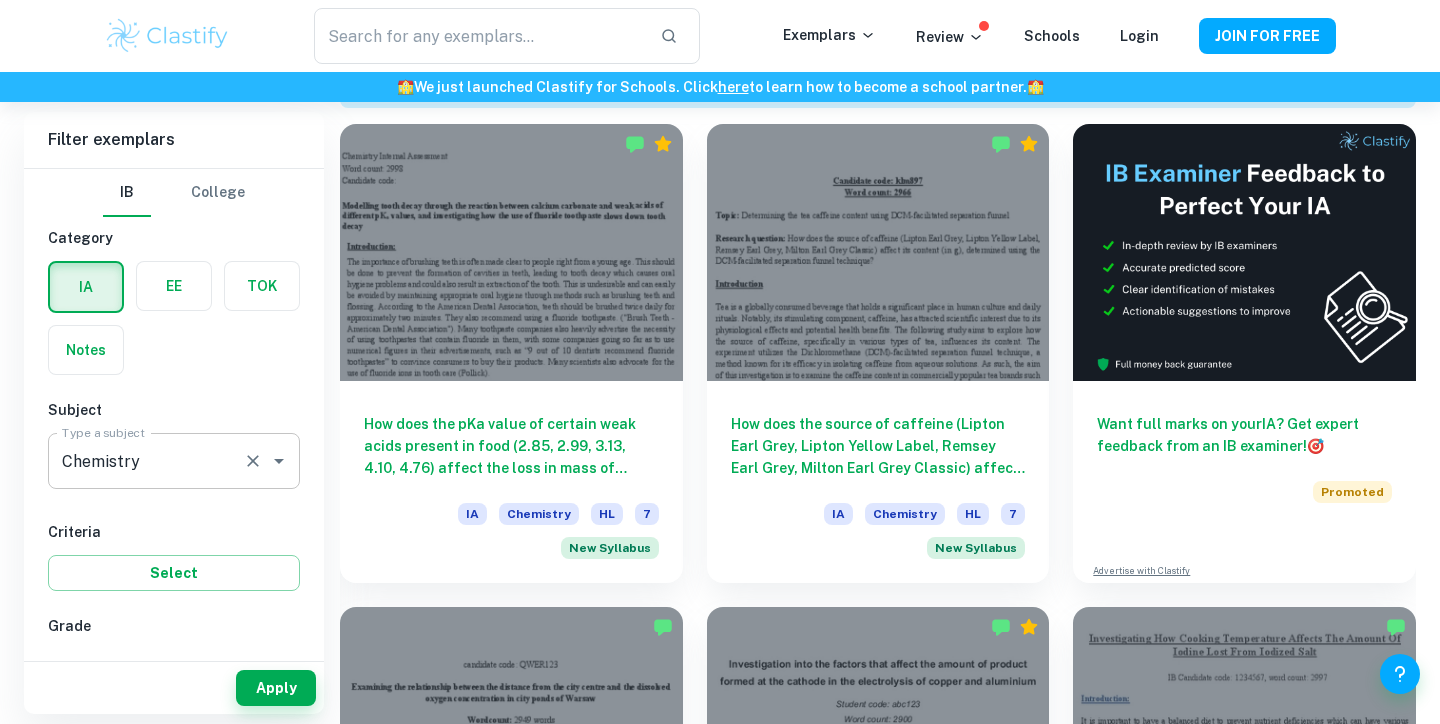 click on "Chemistry Type a subject" at bounding box center (174, 461) 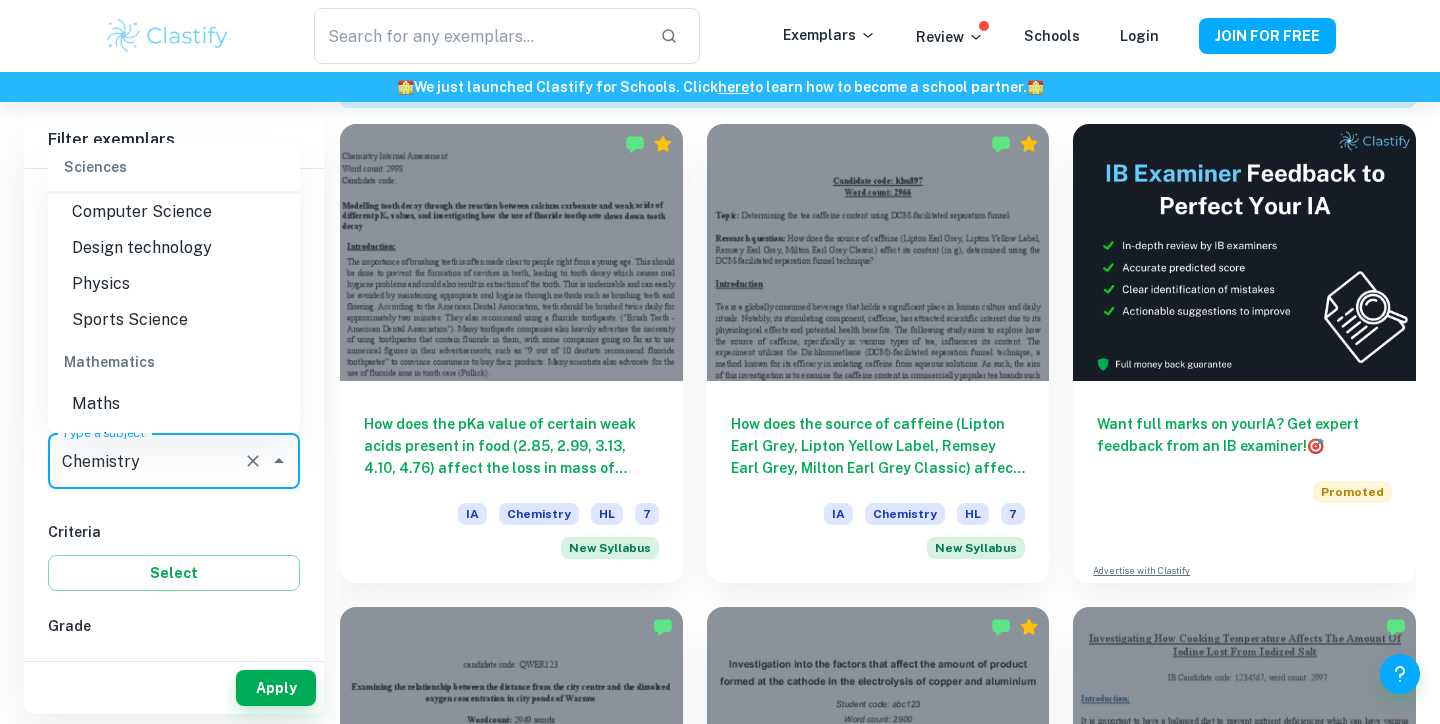 scroll, scrollTop: 2502, scrollLeft: 0, axis: vertical 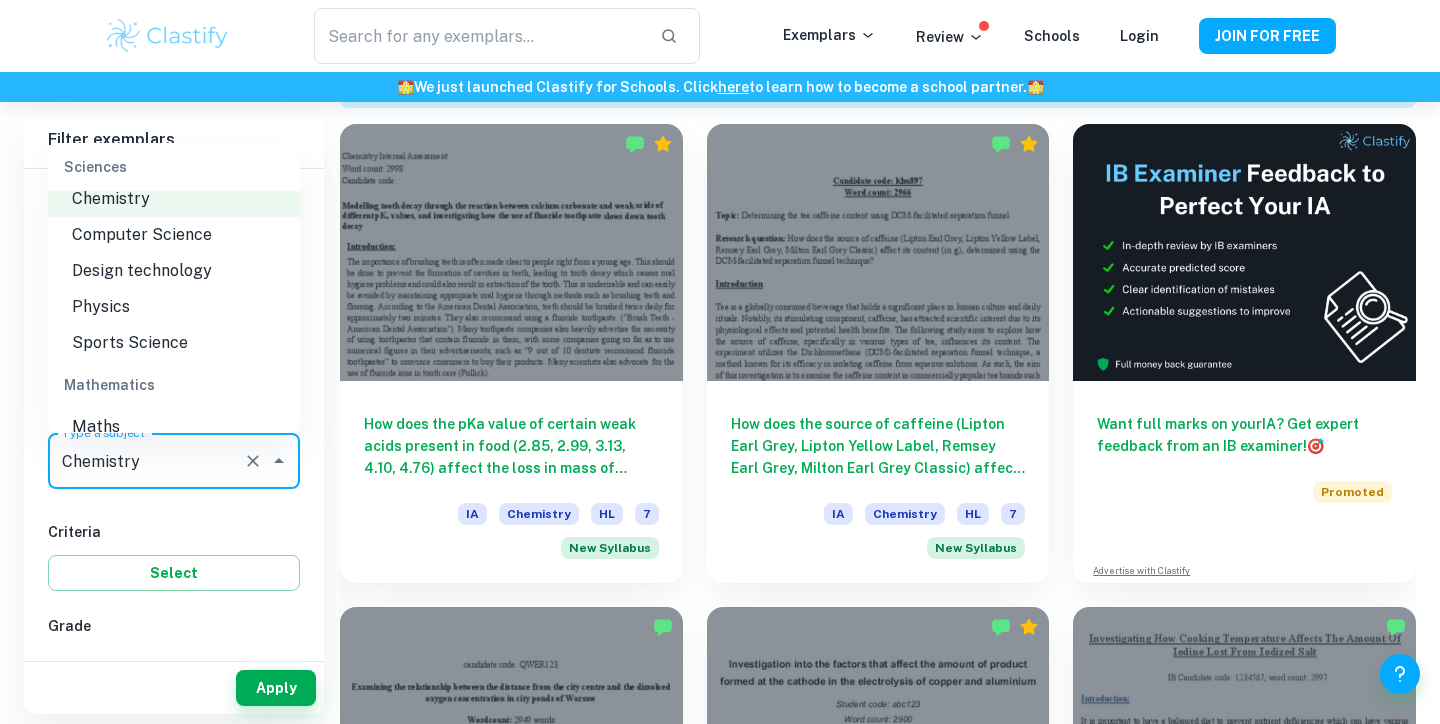 click 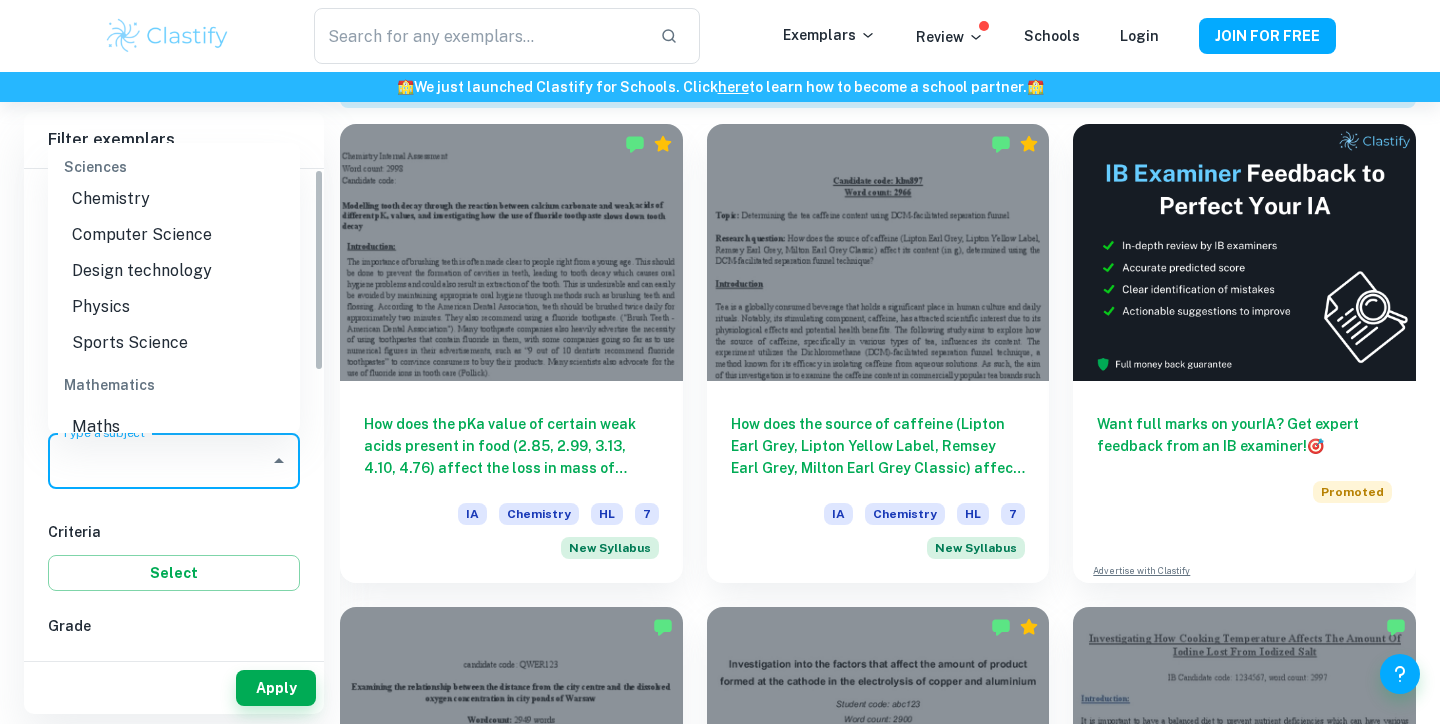 scroll, scrollTop: 0, scrollLeft: 0, axis: both 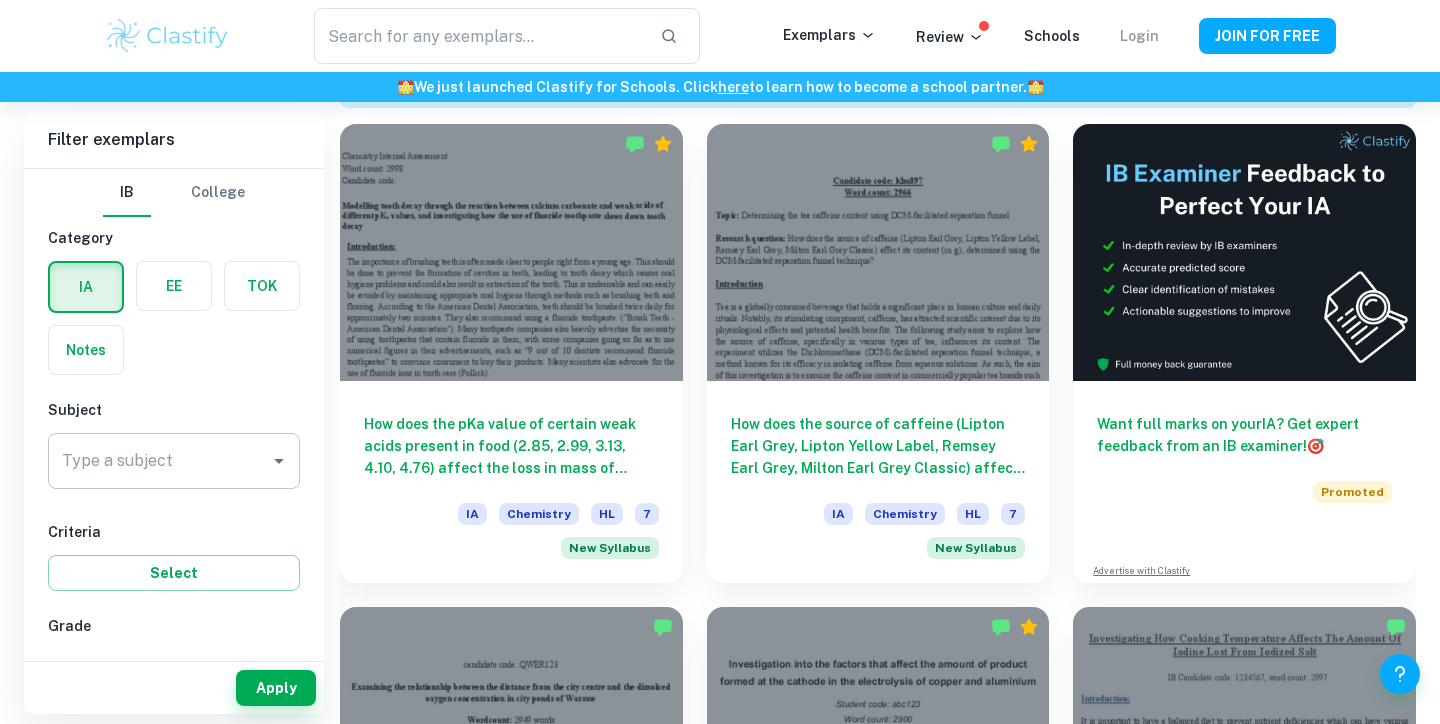 click on "Login" at bounding box center [1139, 36] 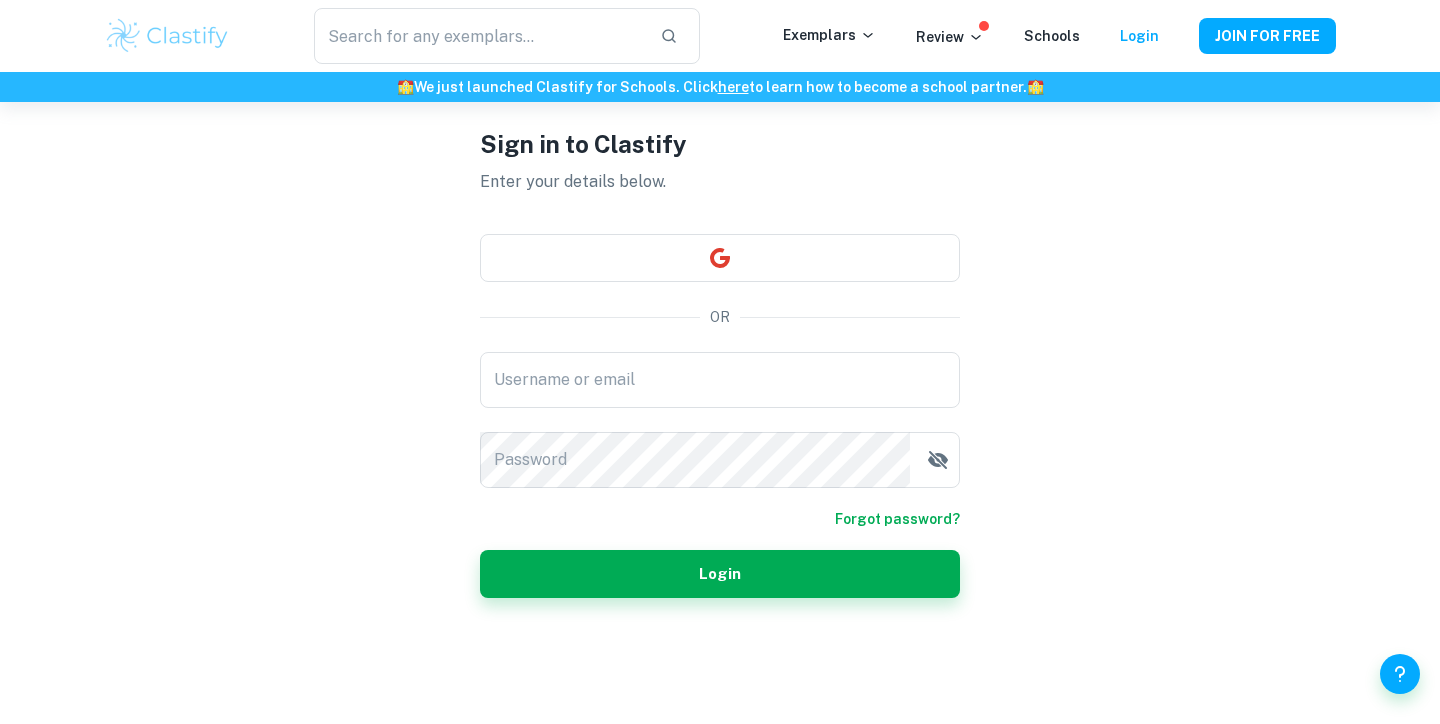 scroll, scrollTop: 0, scrollLeft: 0, axis: both 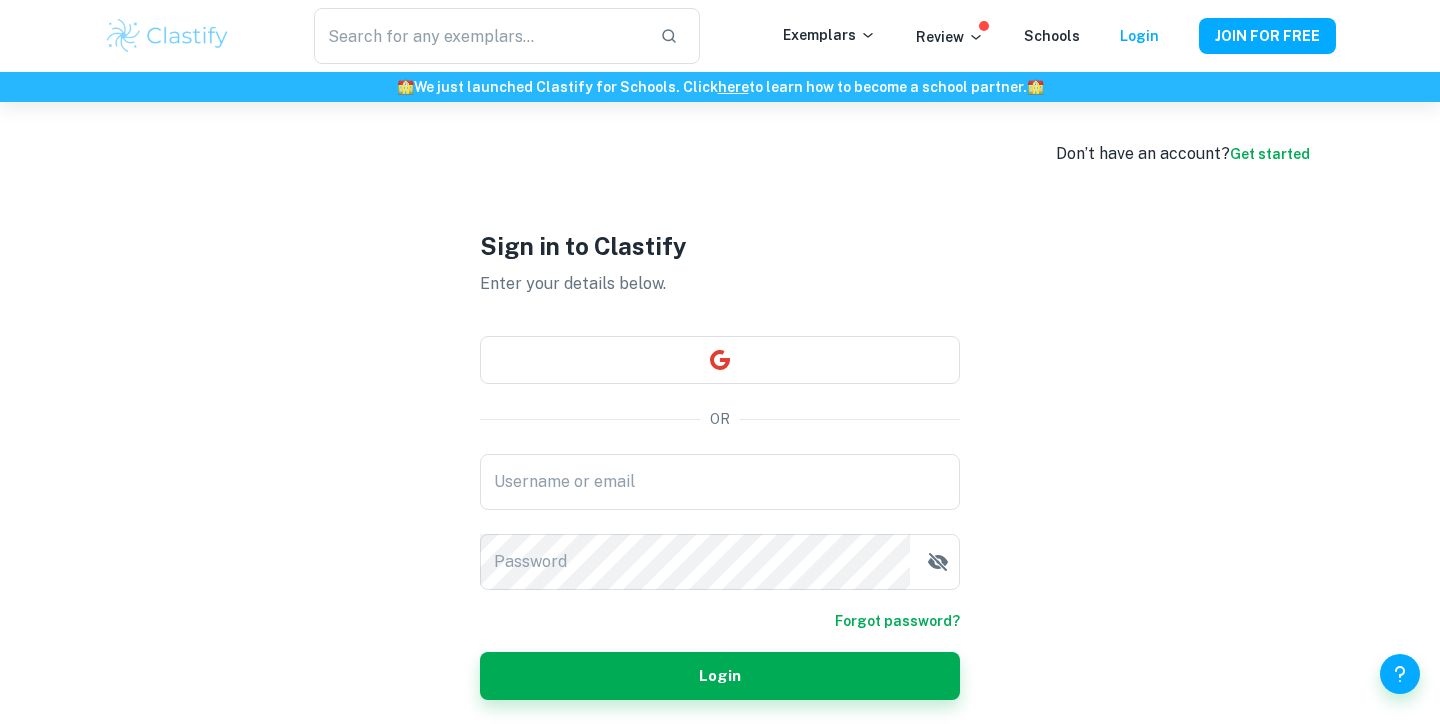 click on "Get started" at bounding box center (1270, 154) 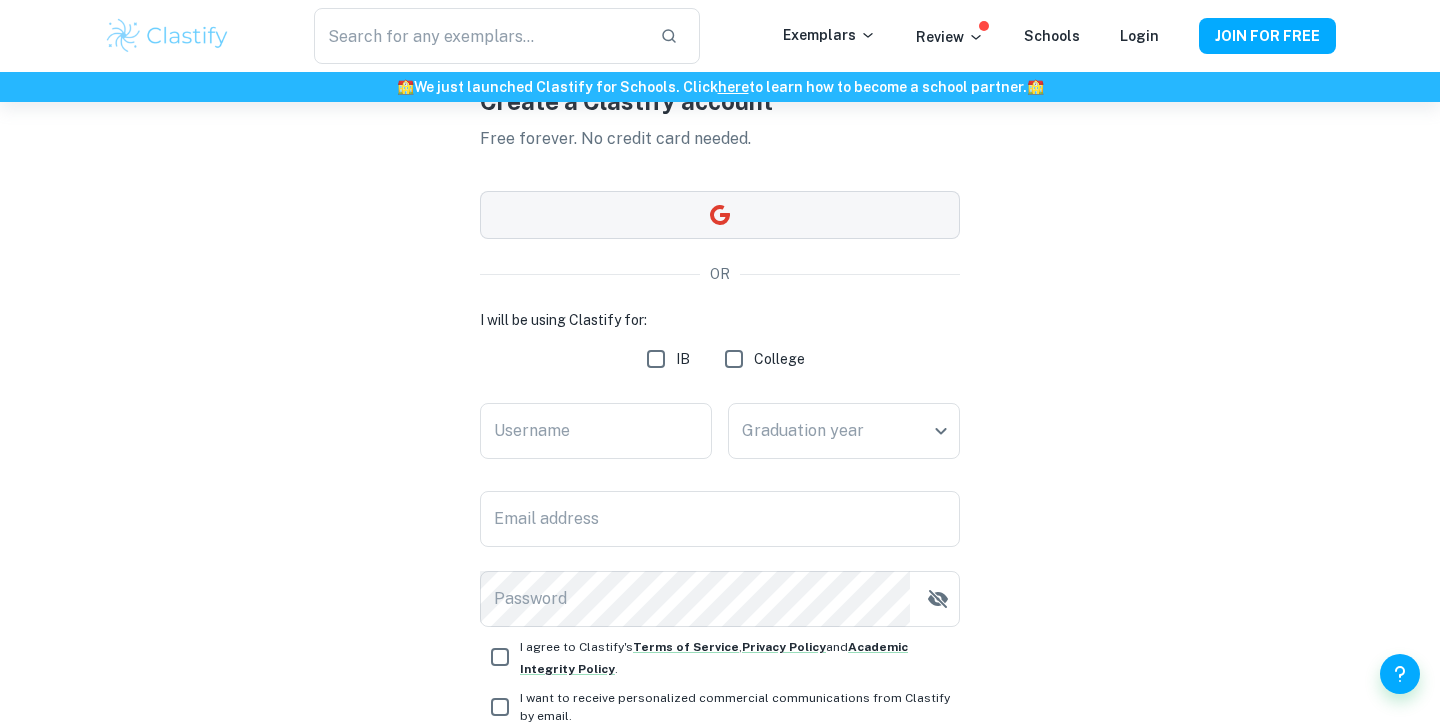 scroll, scrollTop: 103, scrollLeft: 0, axis: vertical 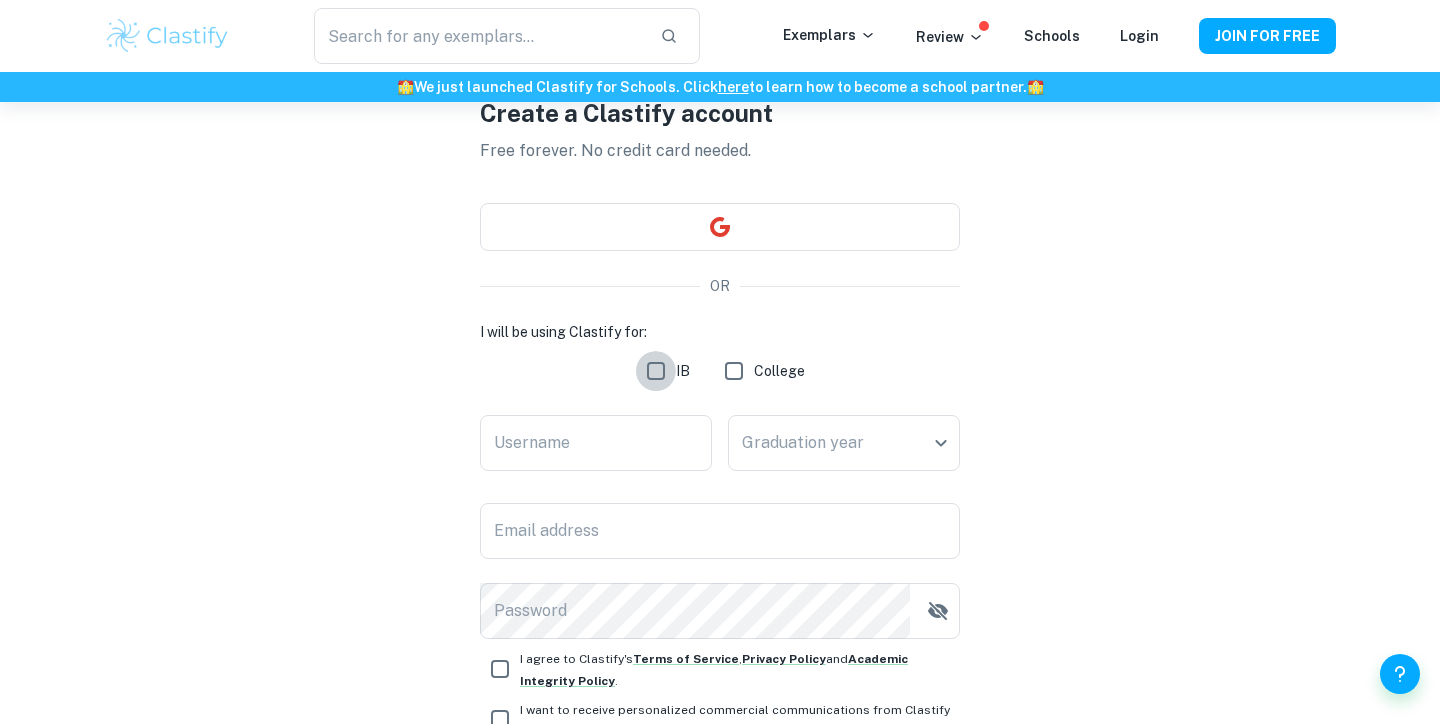 click on "IB" at bounding box center (656, 371) 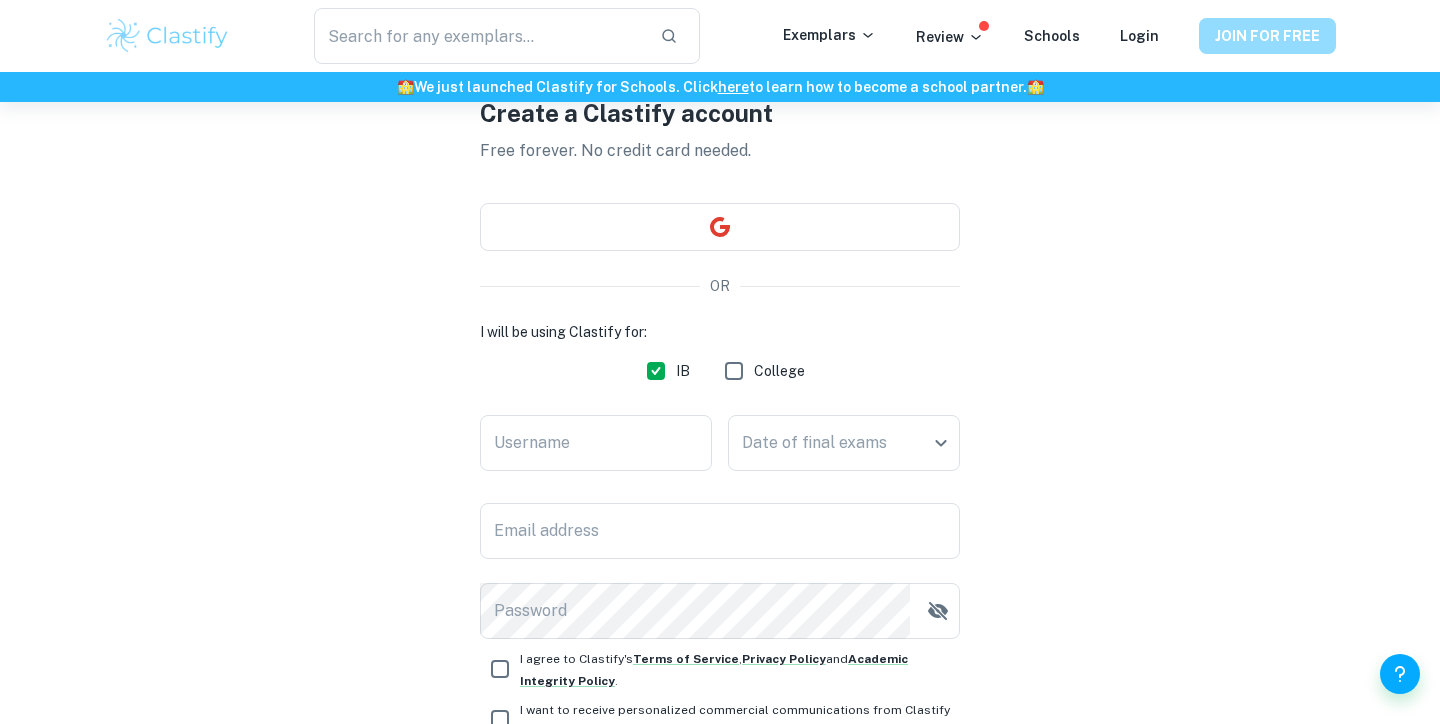 click on "JOIN FOR FREE" at bounding box center (1267, 36) 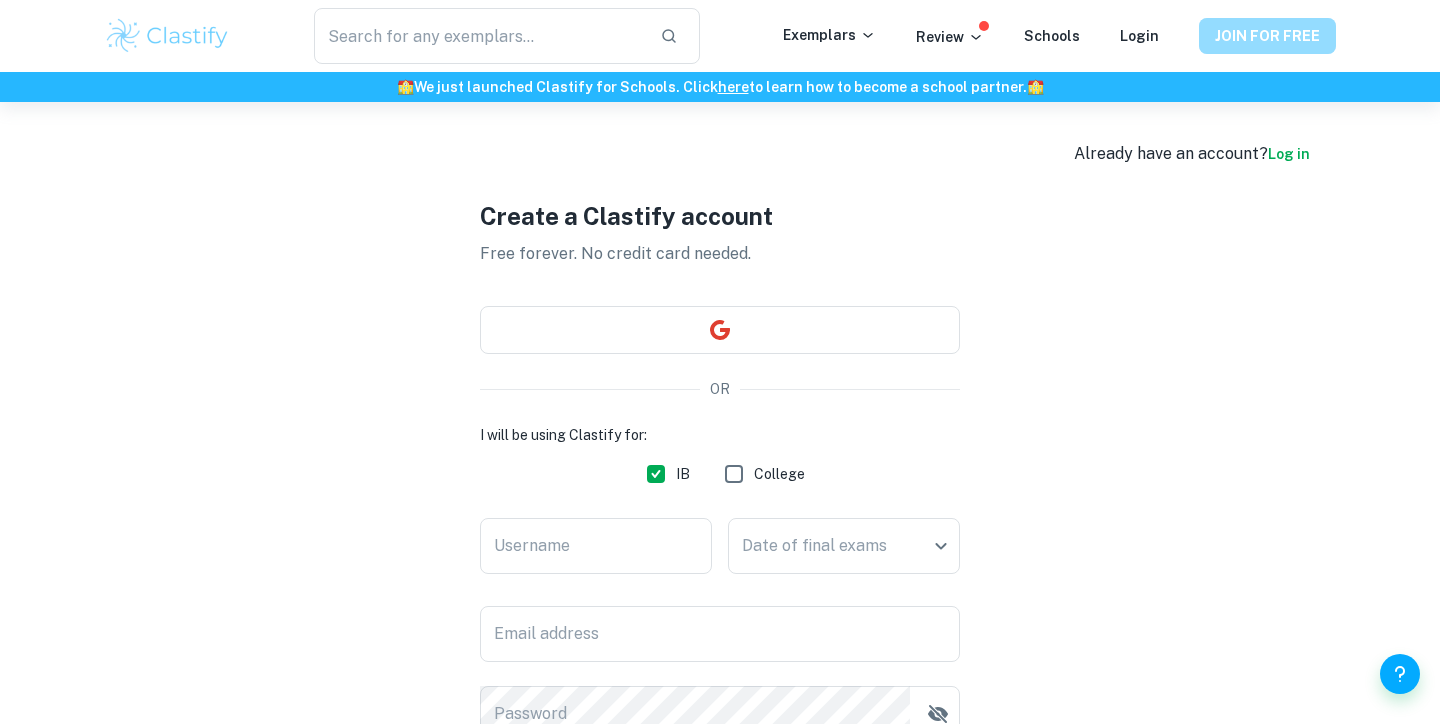 click on "JOIN FOR FREE" at bounding box center (1267, 36) 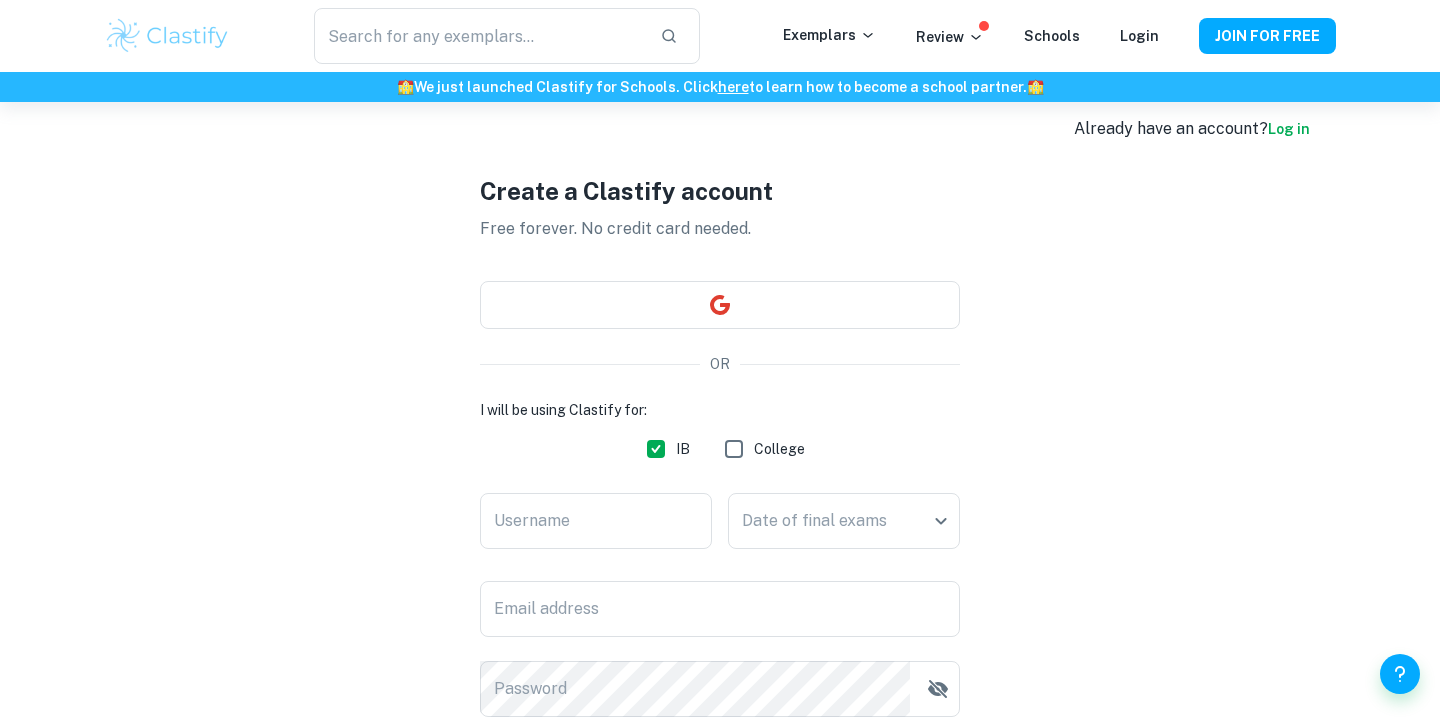 scroll, scrollTop: 27, scrollLeft: 0, axis: vertical 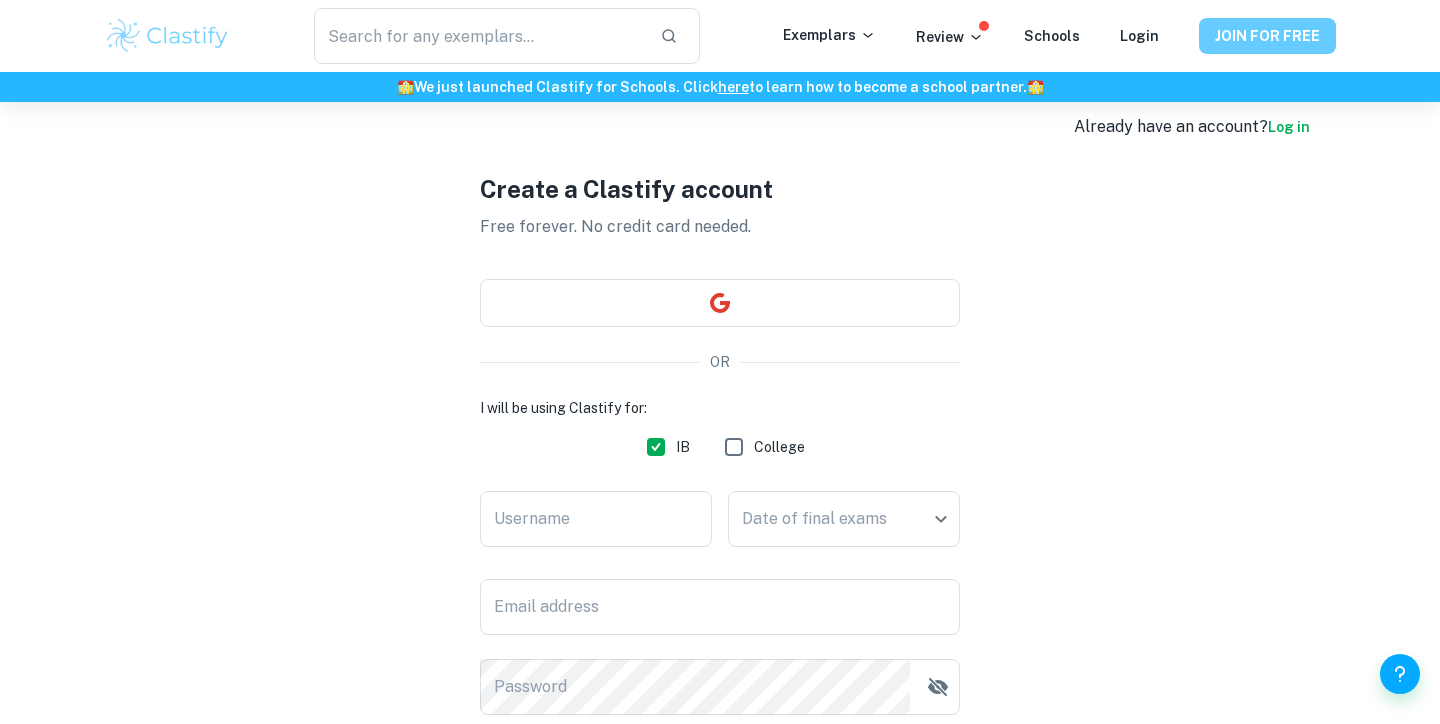 click on "JOIN FOR FREE" at bounding box center (1267, 36) 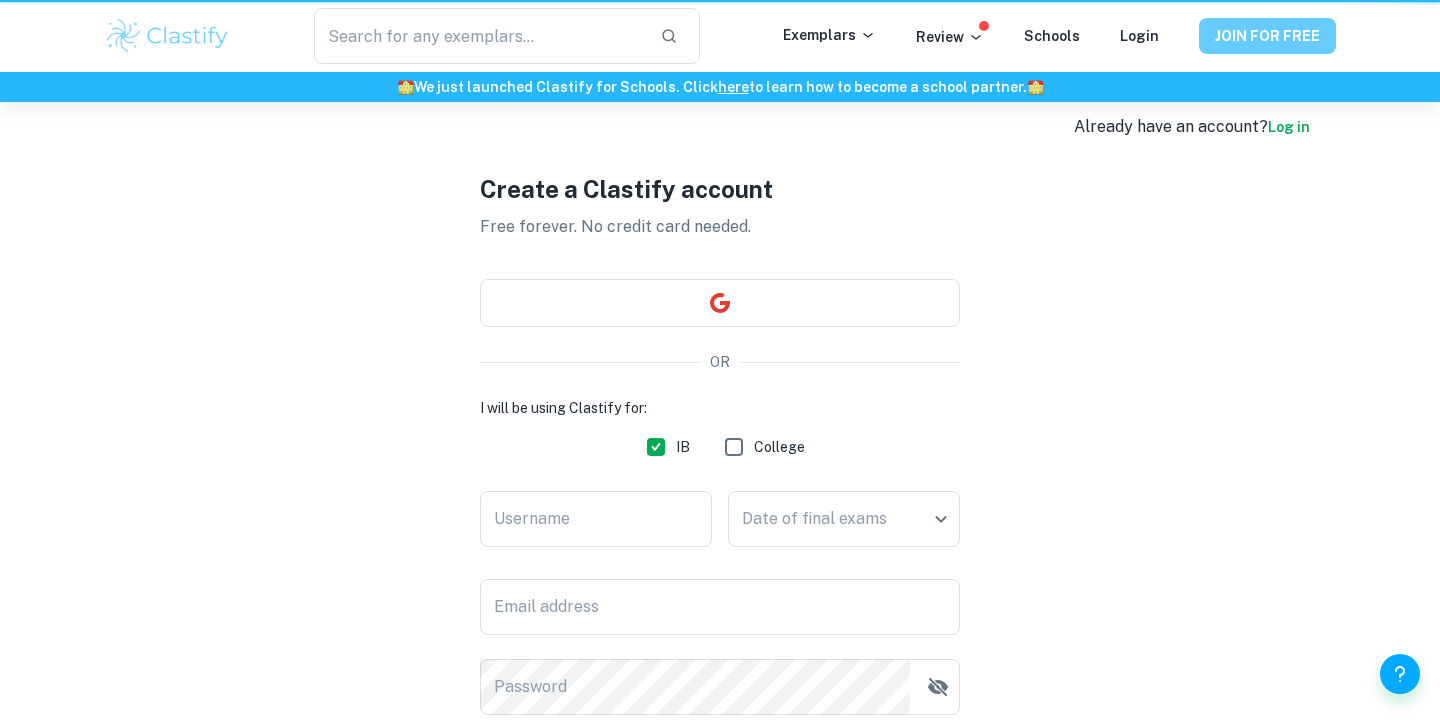 scroll, scrollTop: 0, scrollLeft: 0, axis: both 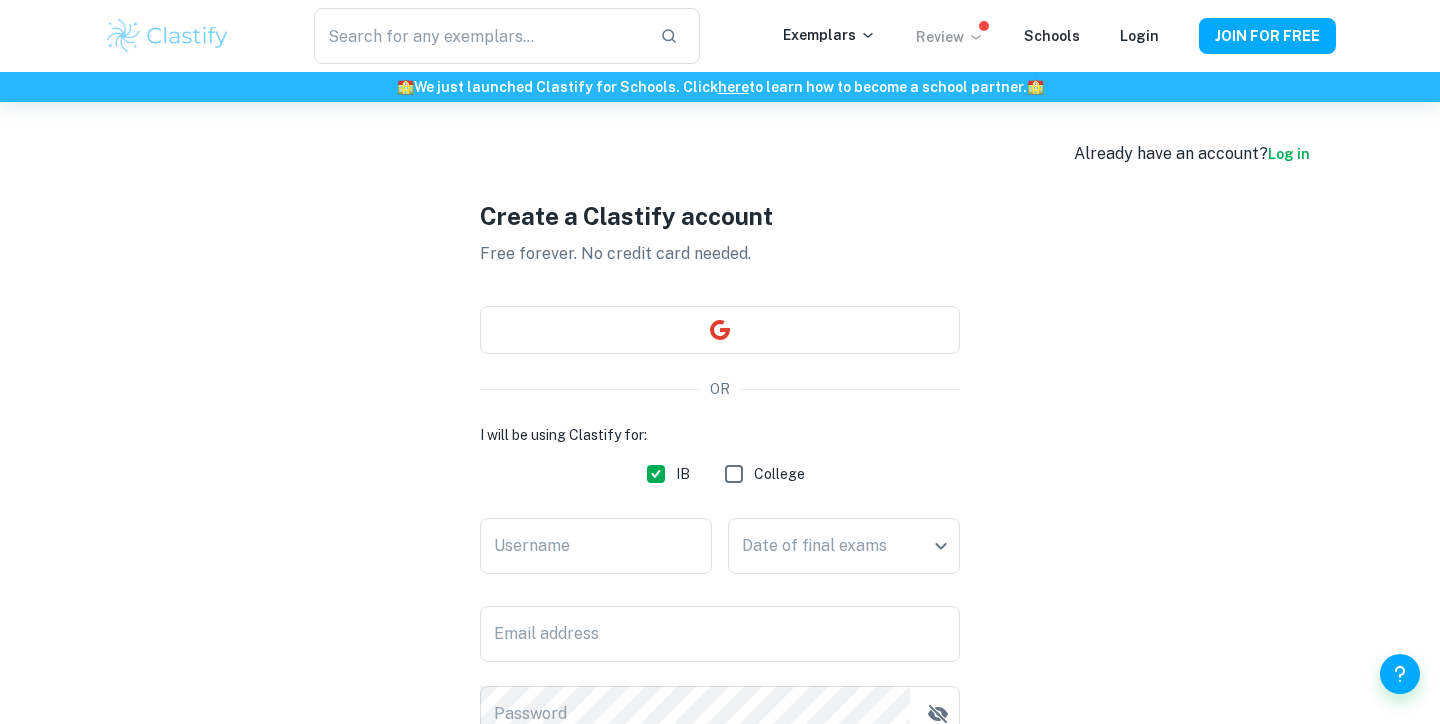 click 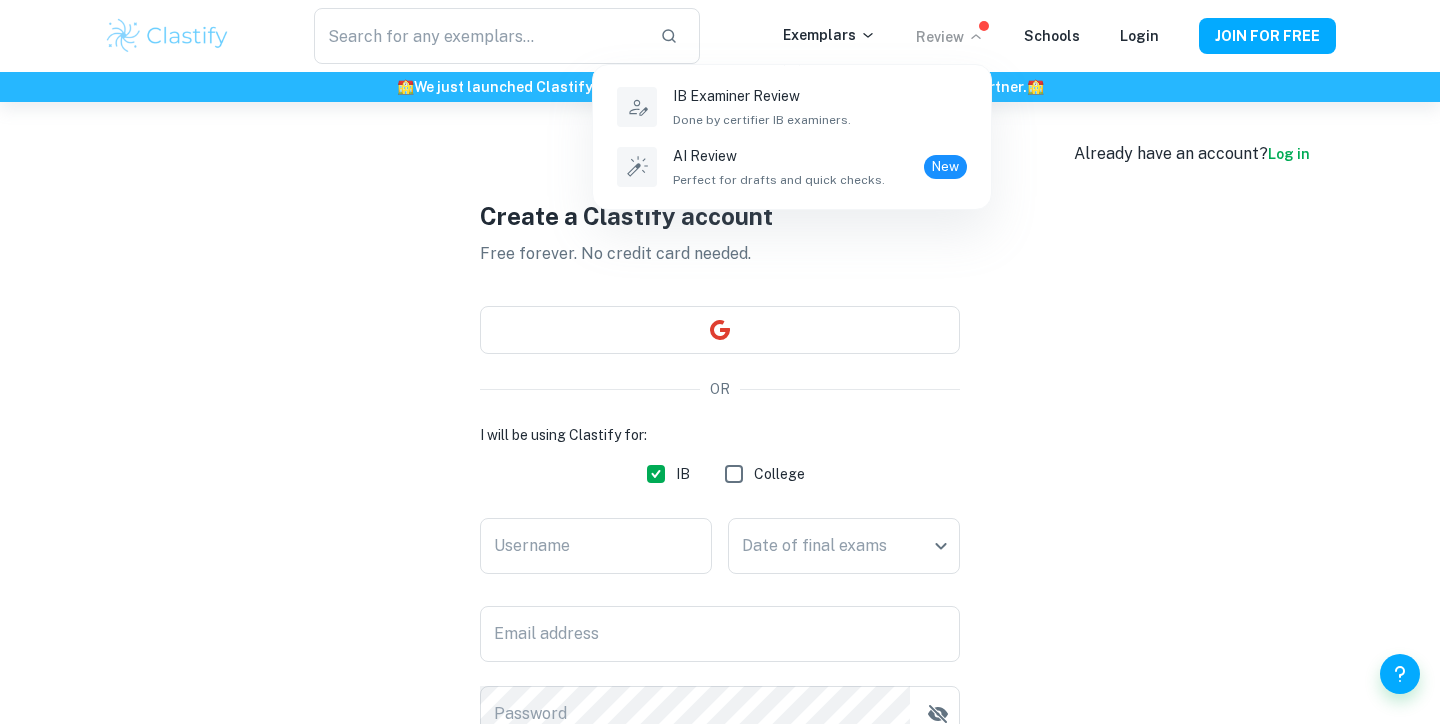 click at bounding box center (720, 362) 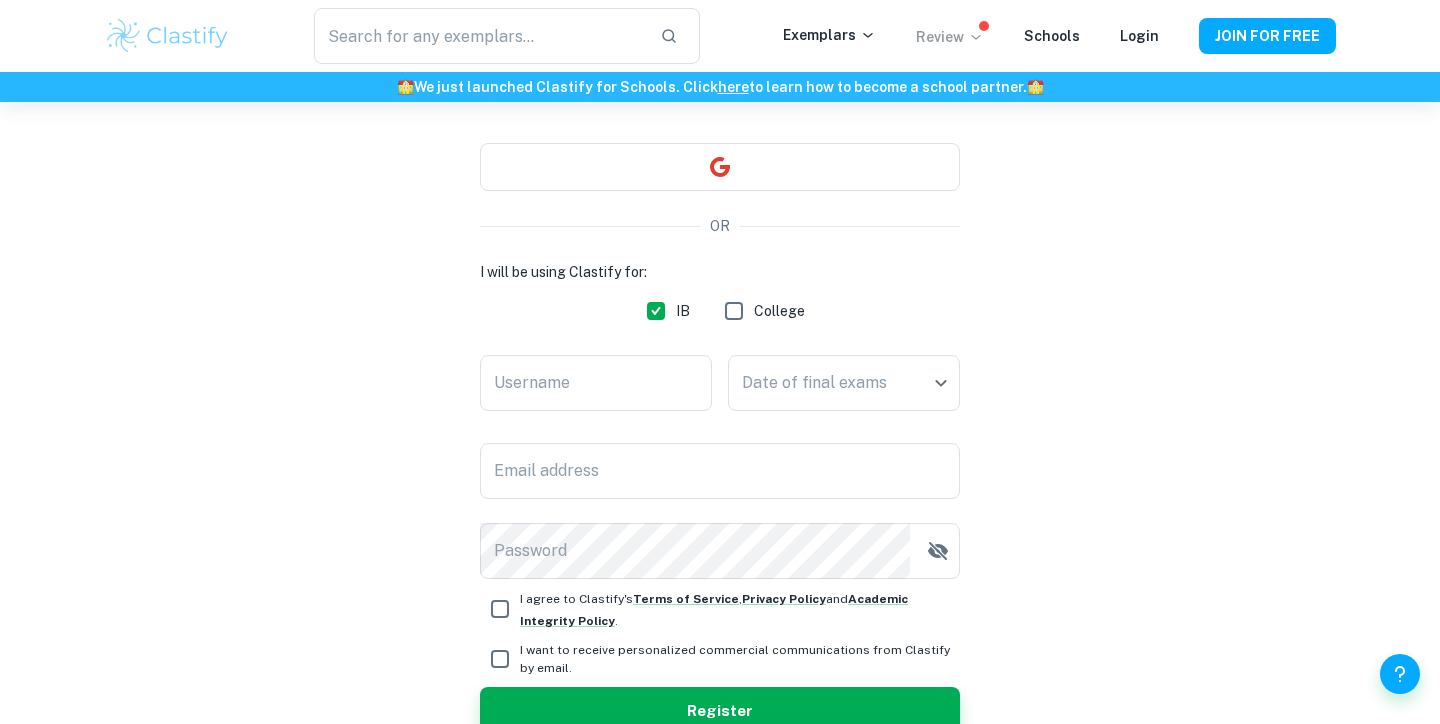 scroll, scrollTop: 166, scrollLeft: 0, axis: vertical 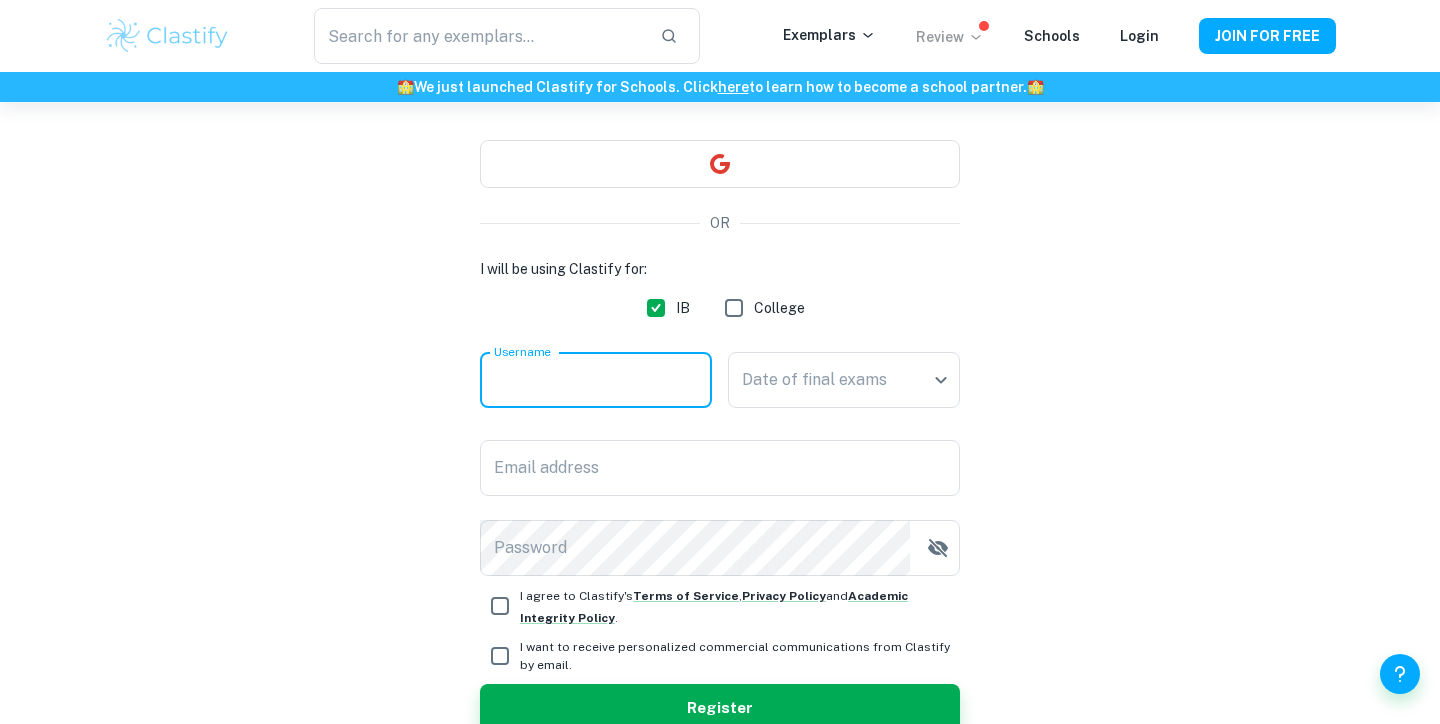 click on "Username" at bounding box center (596, 380) 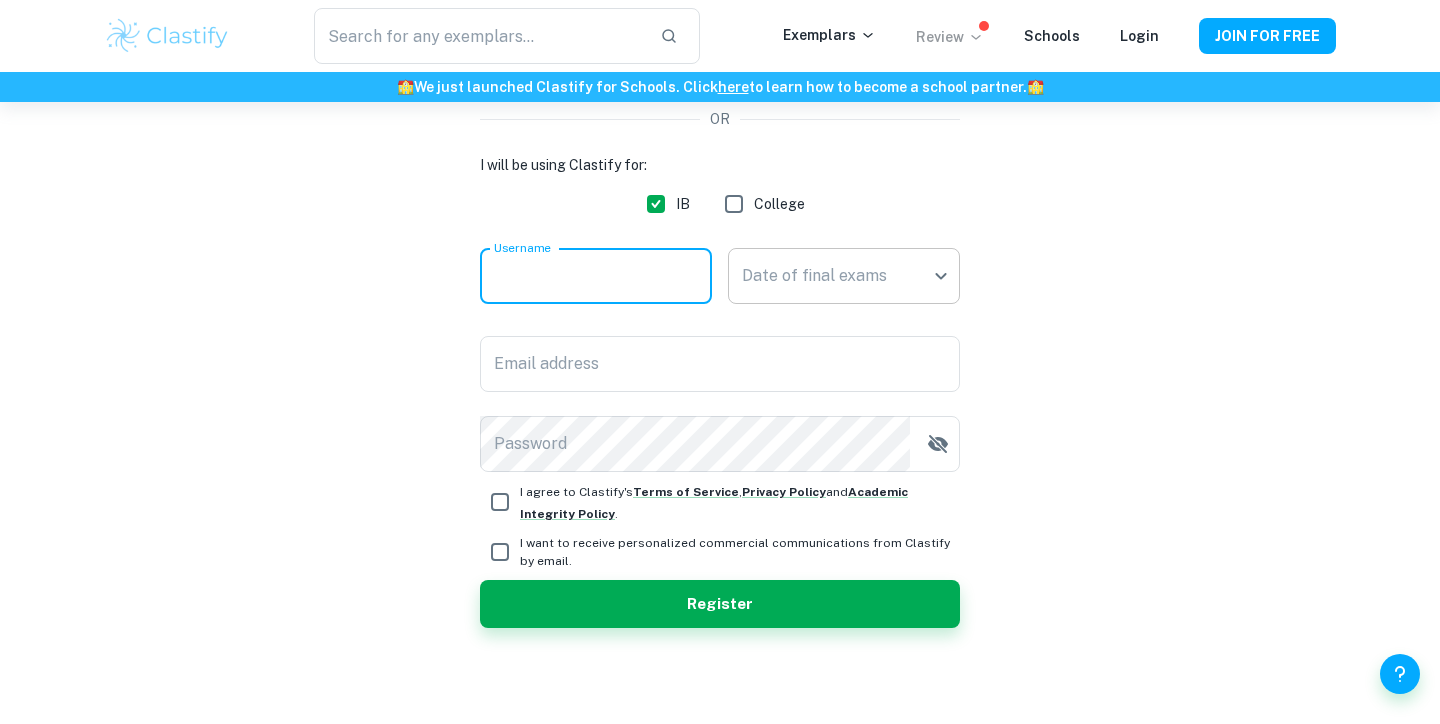 scroll, scrollTop: 270, scrollLeft: 0, axis: vertical 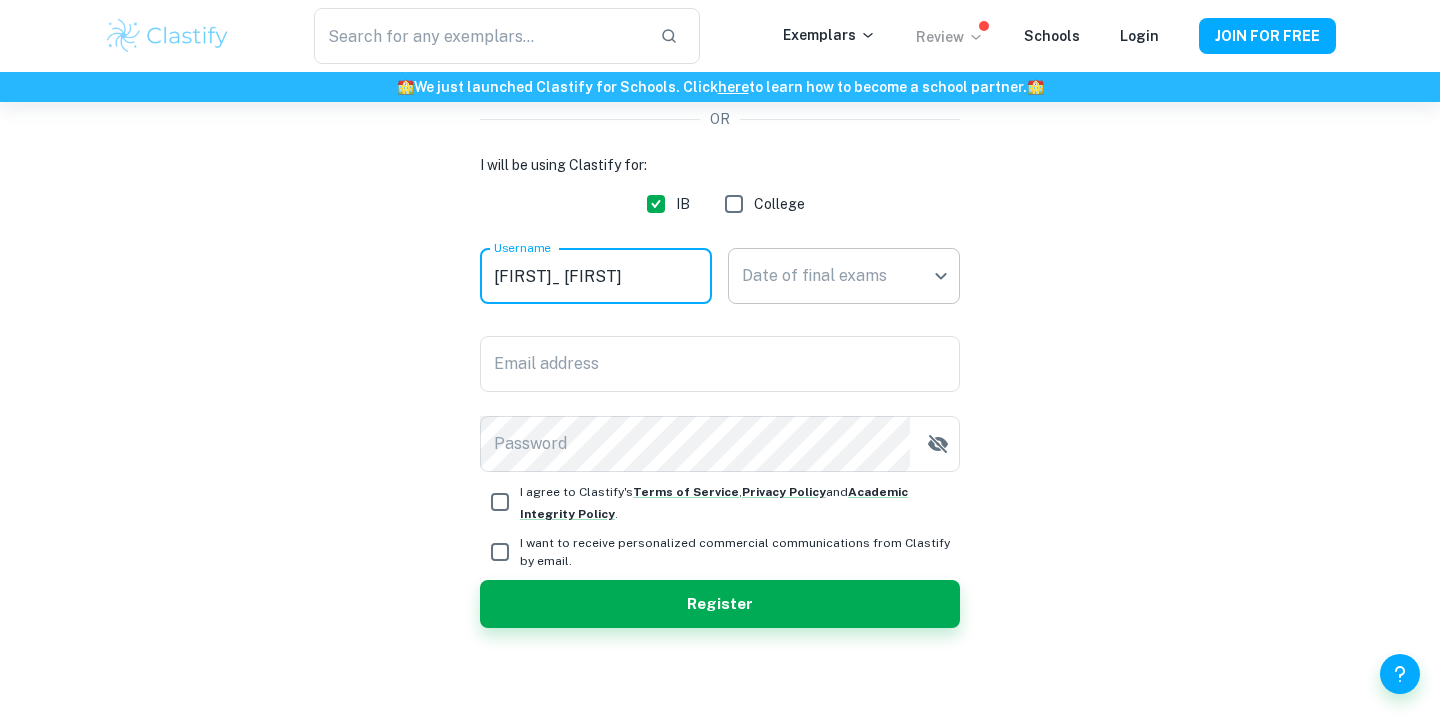 type on "[FIRST]_ [FIRST]" 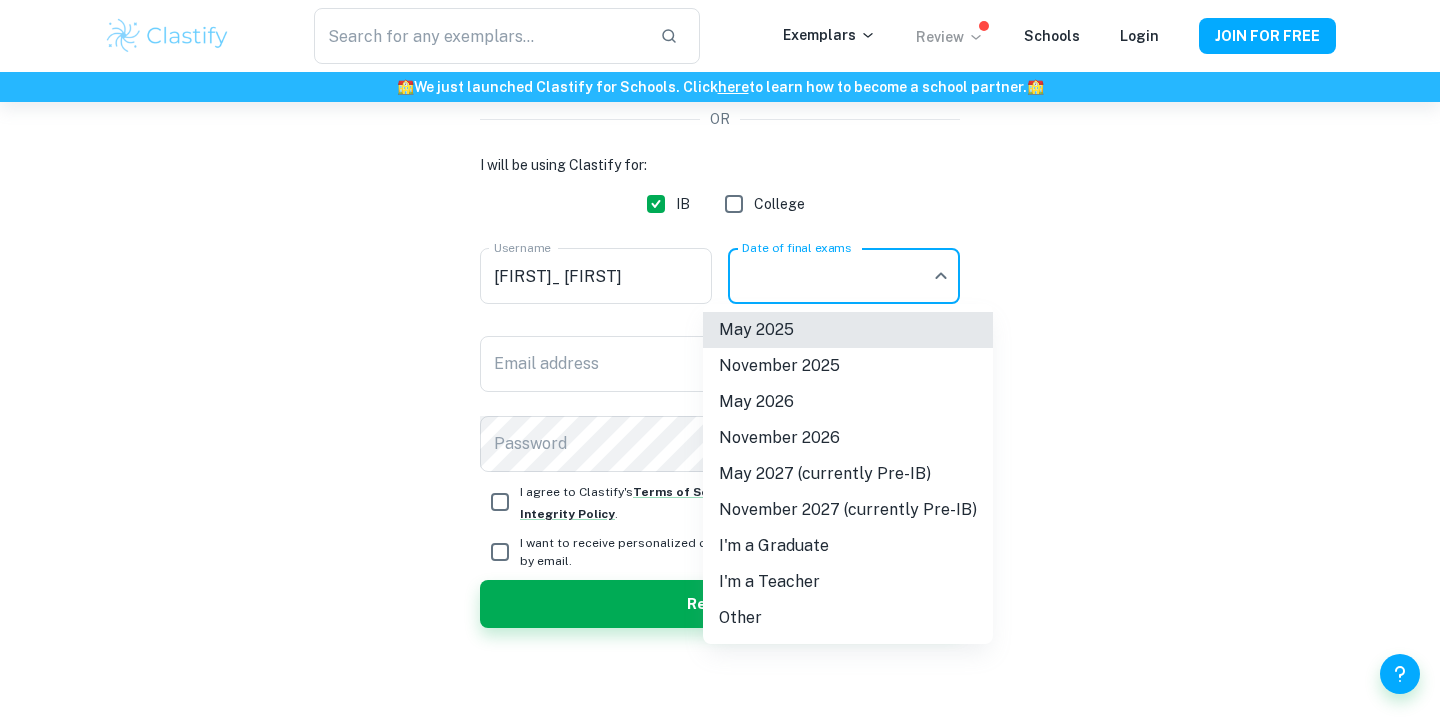 click on "We value your privacy We use cookies to enhance your browsing experience, serve personalised ads or content, and analyse our traffic. By clicking "Accept All", you consent to our use of cookies.   Cookie Policy Customise   Reject All   Accept All   Customise Consent Preferences   We use cookies to help you navigate efficiently and perform certain functions. You will find detailed information about all cookies under each consent category below. The cookies that are categorised as "Necessary" are stored on your browser as they are essential for enabling the basic functionalities of the site. ...  Show more For more information on how Google's third-party cookies operate and handle your data, see:   Google Privacy Policy Necessary Always Active Necessary cookies are required to enable the basic features of this site, such as providing secure log-in or adjusting your consent preferences. These cookies do not store any personally identifiable data. Functional Analytics Performance Advertisement Uncategorised" at bounding box center (720, 194) 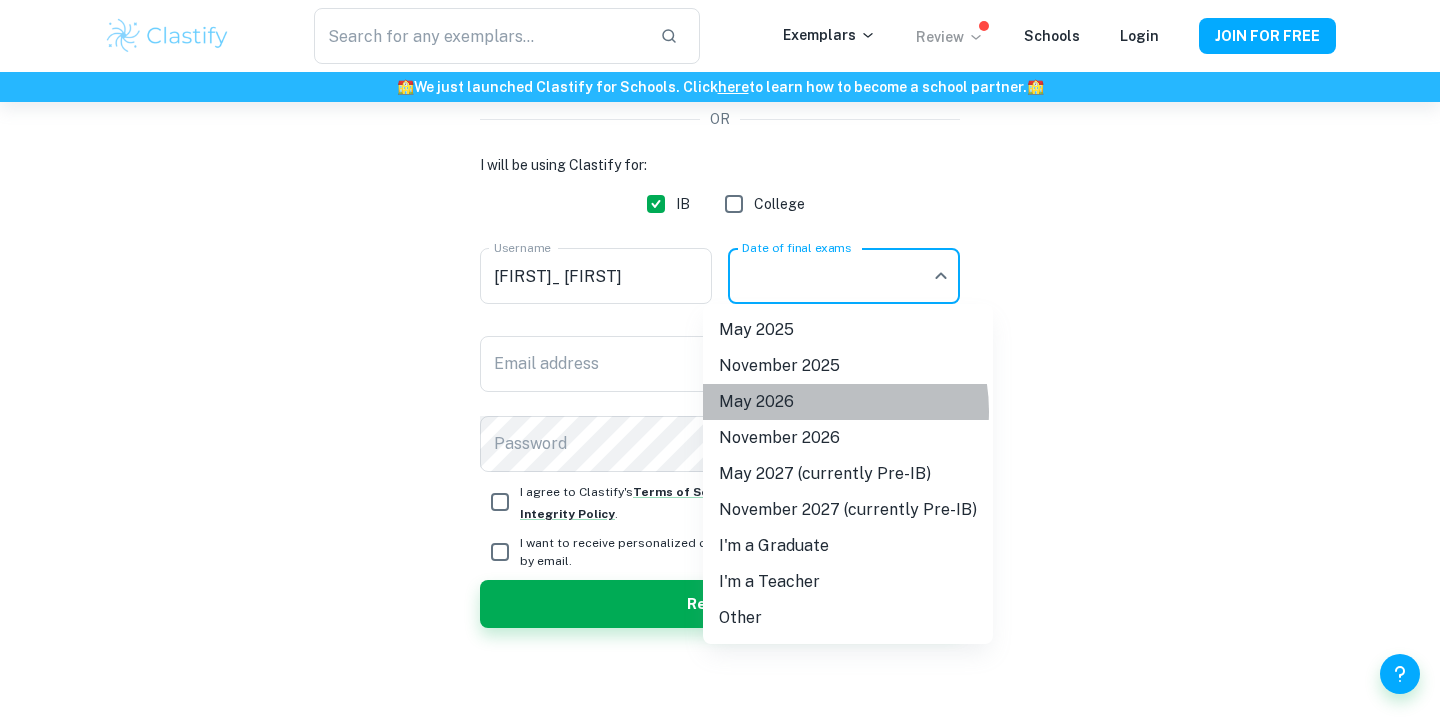 click on "May 2026" at bounding box center [848, 402] 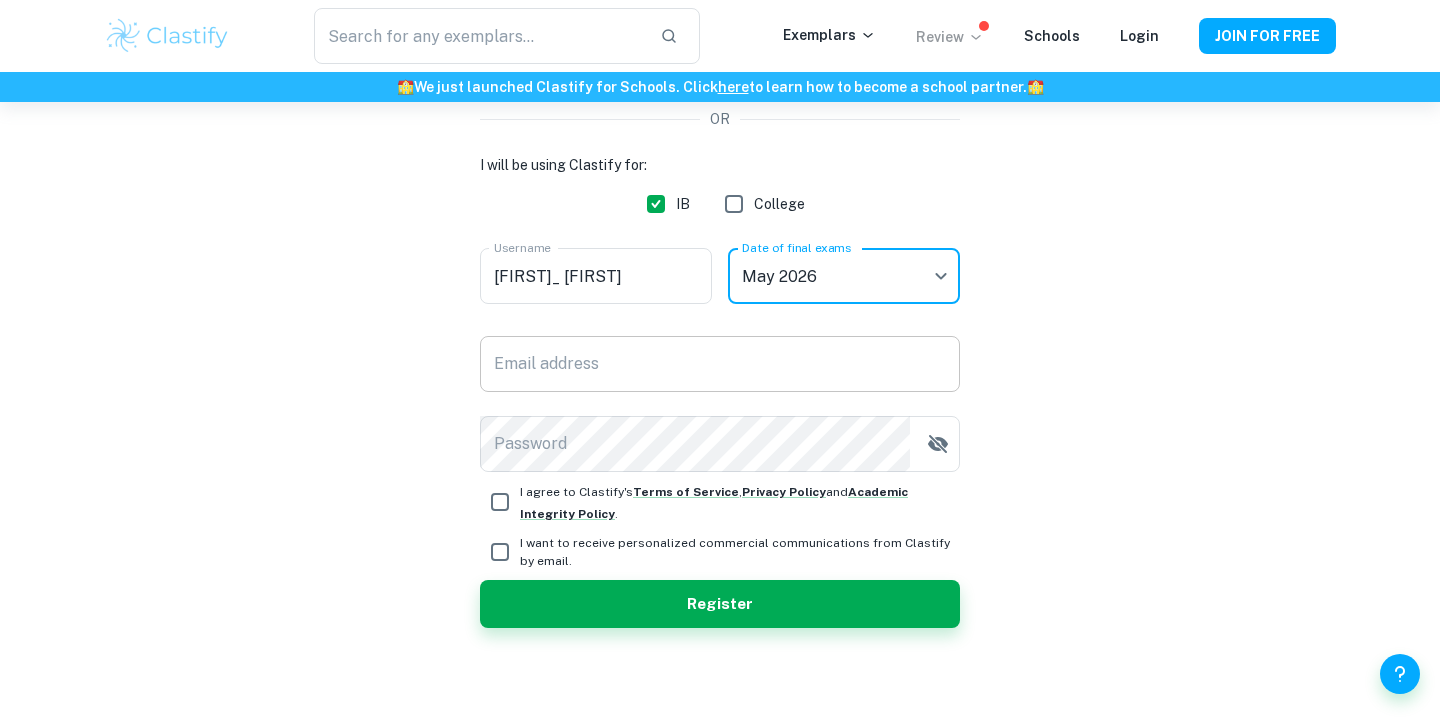 click on "Email address" at bounding box center (720, 364) 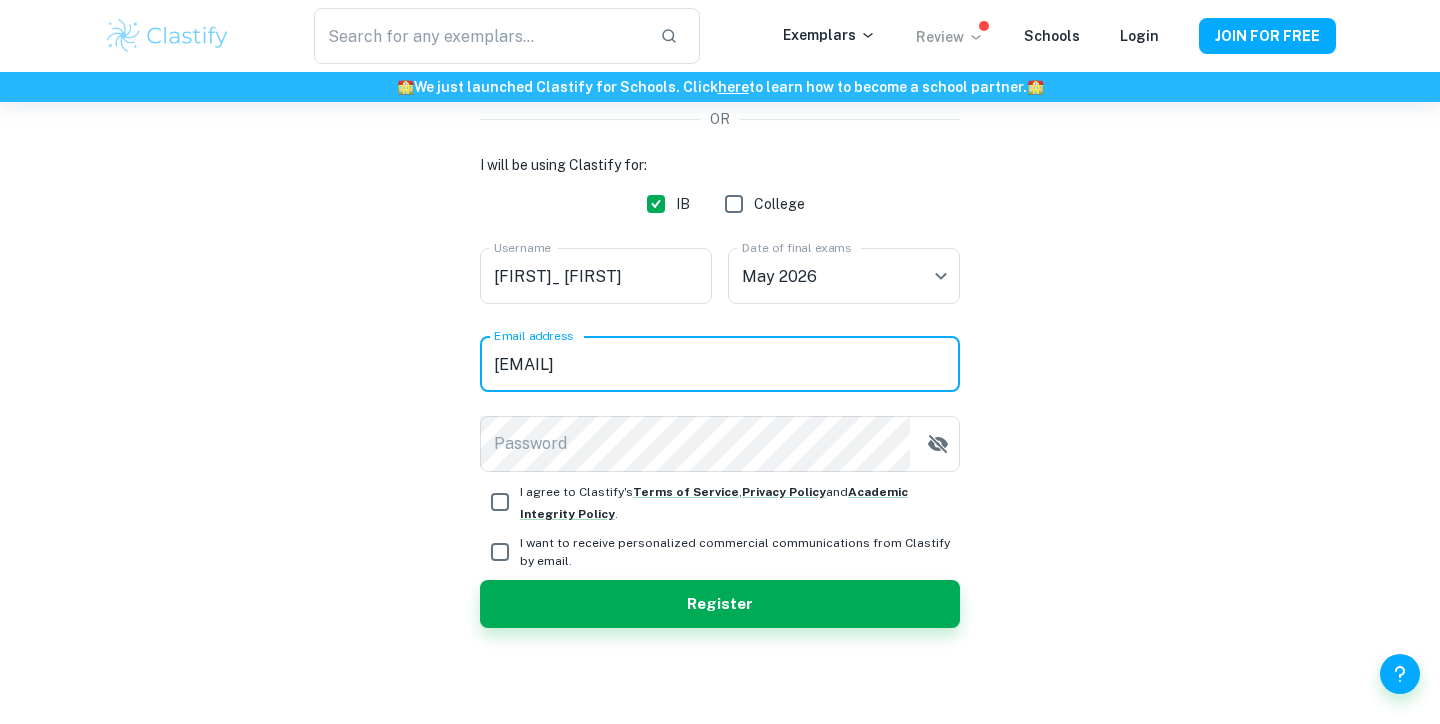 type on "[EMAIL]" 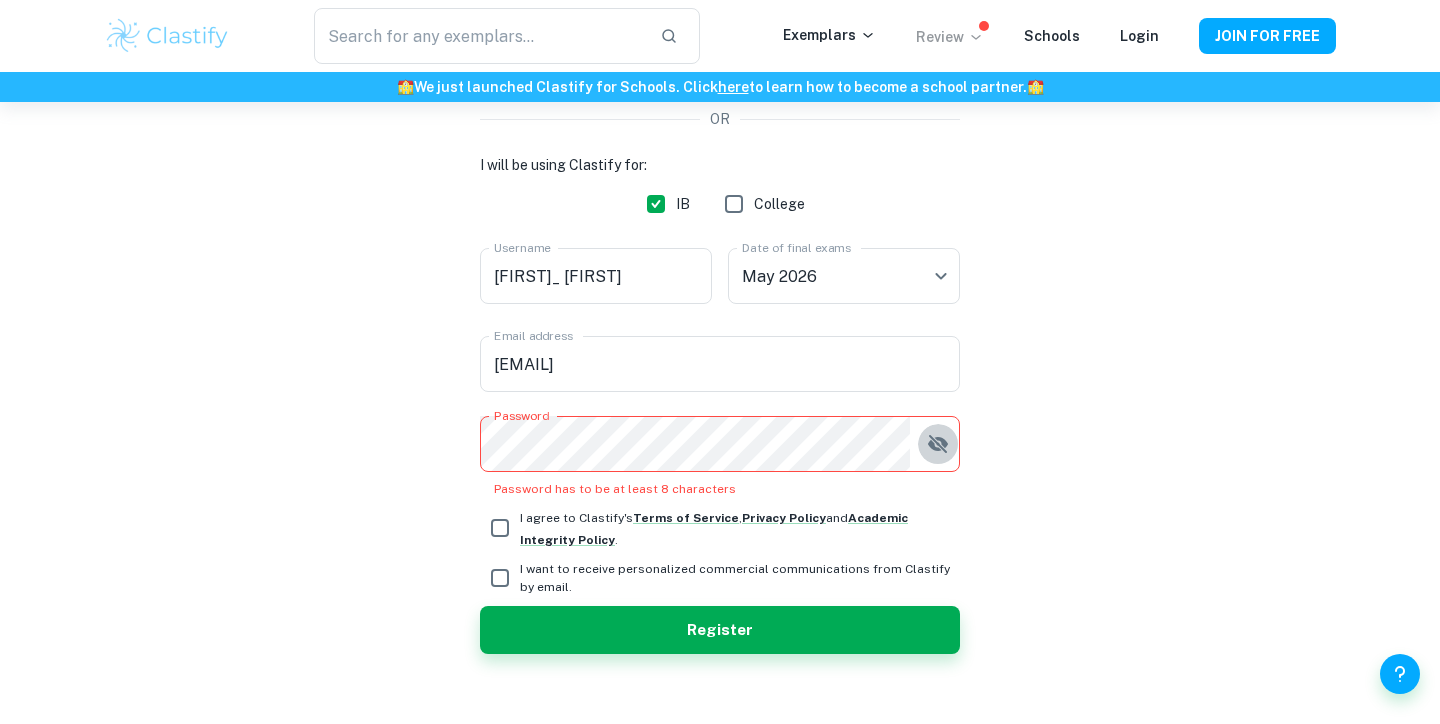 click 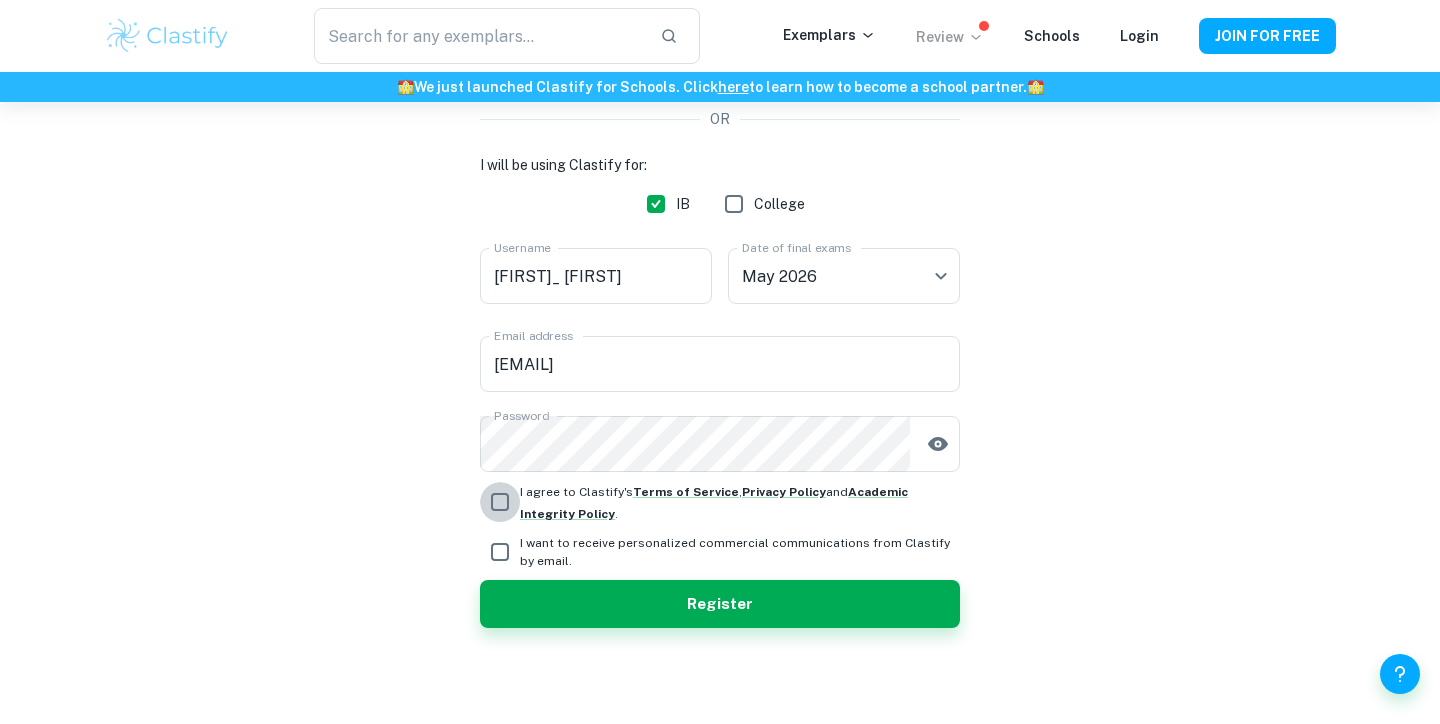 click on "I agree to Clastify's  Terms of Service ,  Privacy Policy  and  Academic Integrity Policy ." at bounding box center [500, 502] 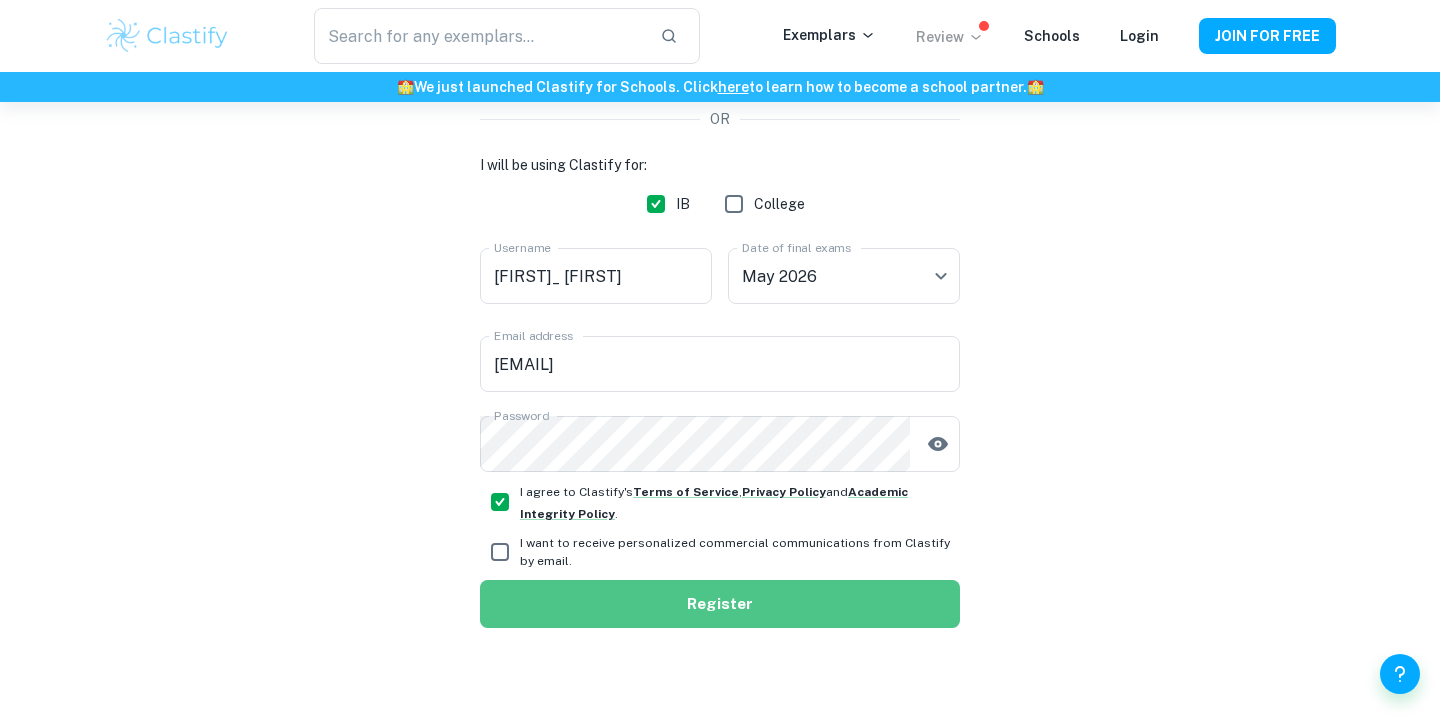 click on "Register" at bounding box center (720, 604) 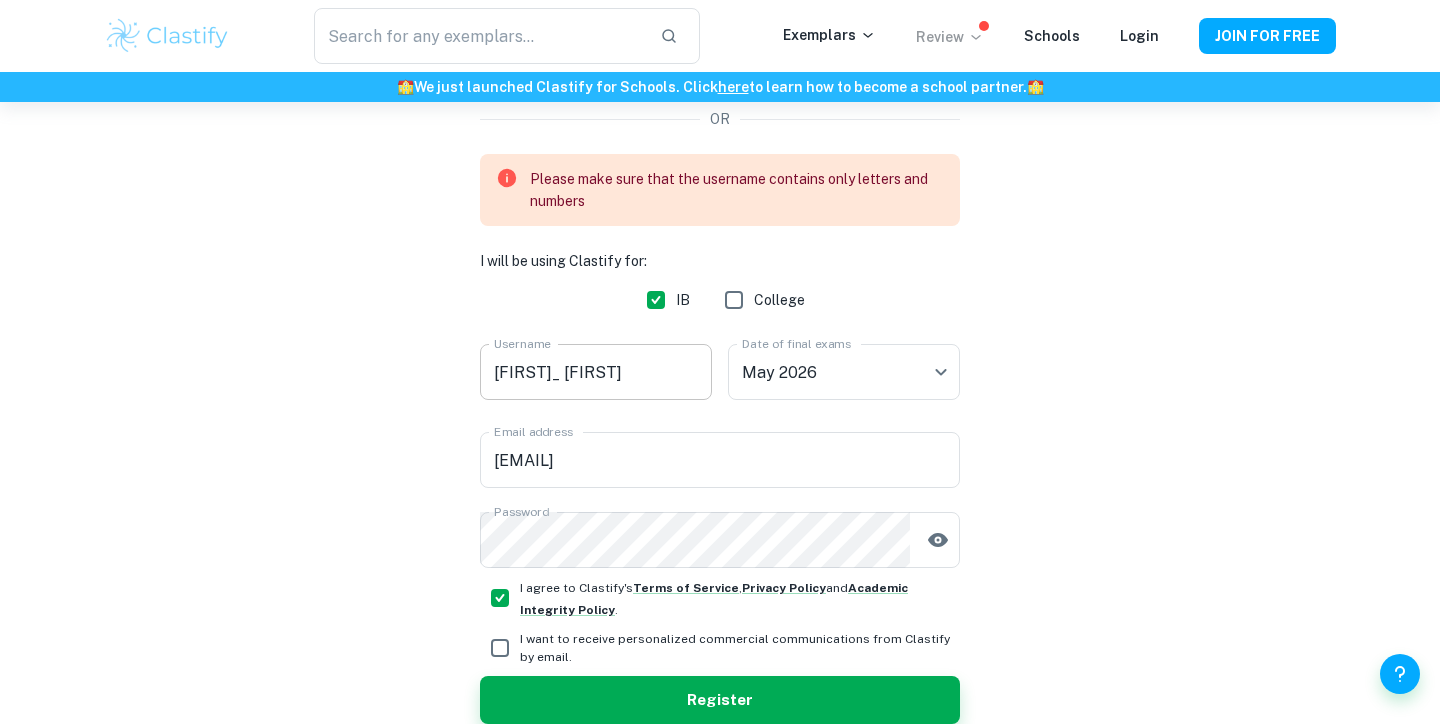 click on "[FIRST]_ [FIRST]" at bounding box center [596, 372] 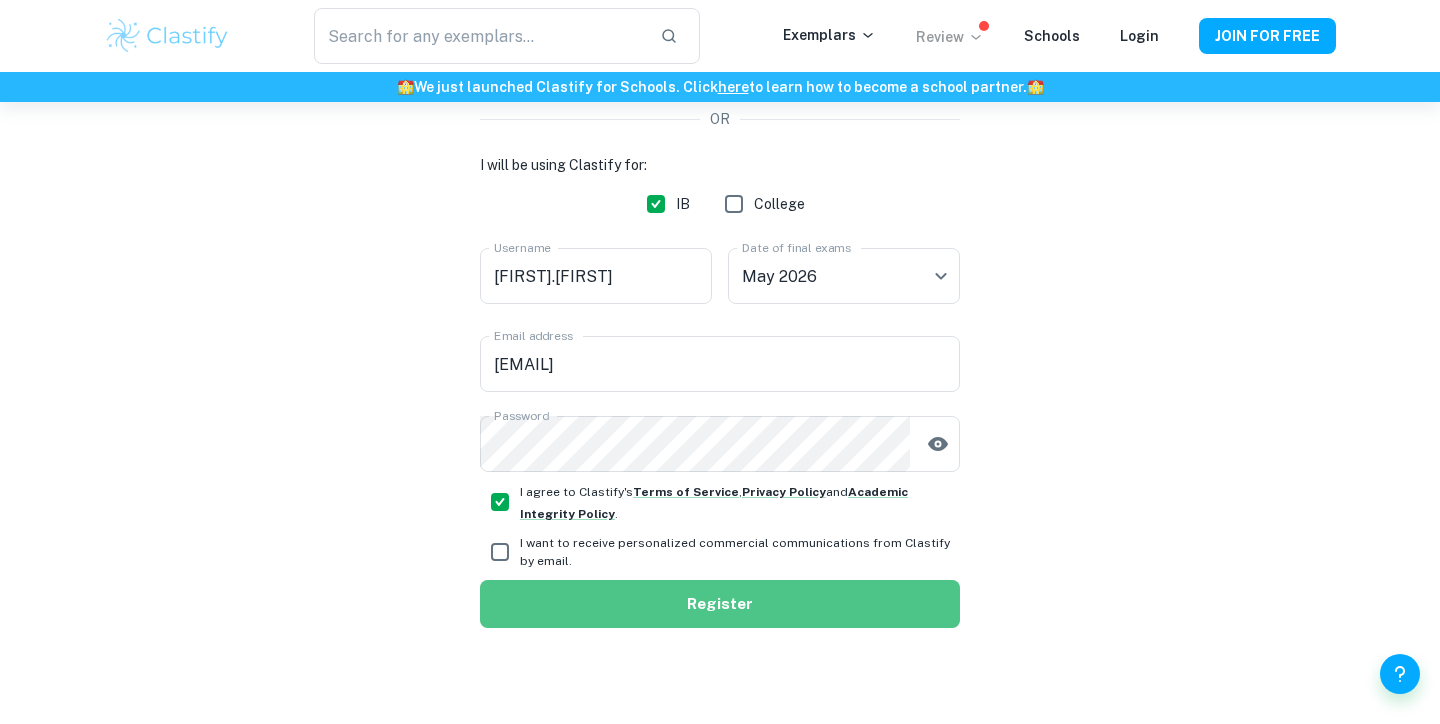 click on "Register" at bounding box center (720, 604) 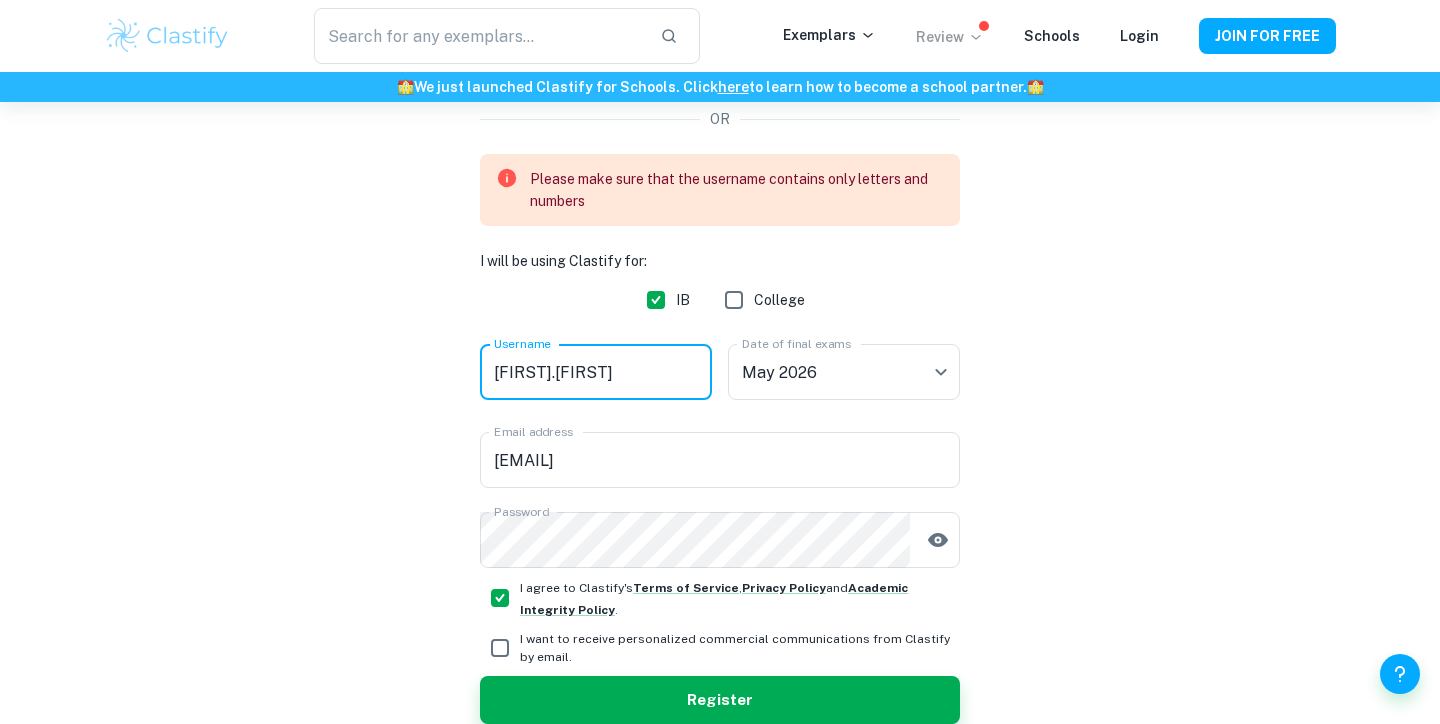 click on "[FIRST].[FIRST]" at bounding box center [596, 372] 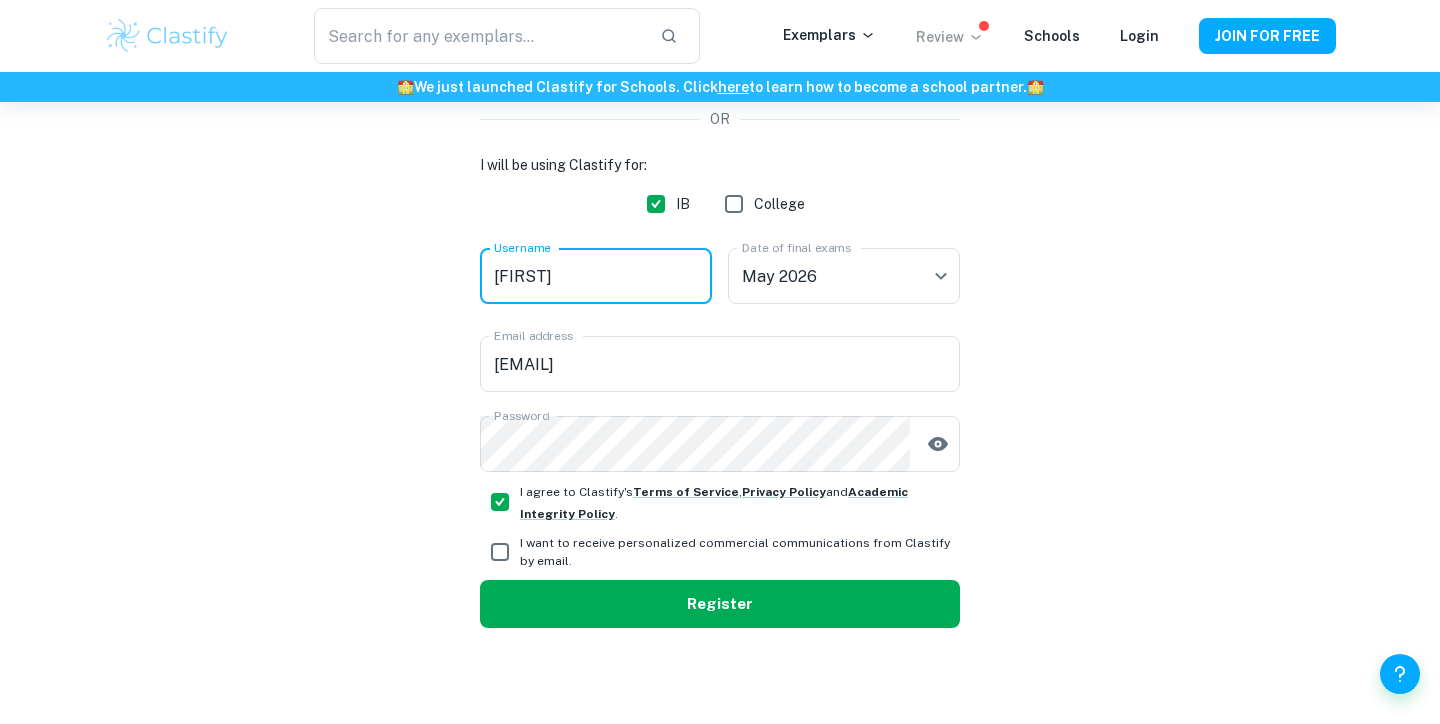 type on "[FIRST]" 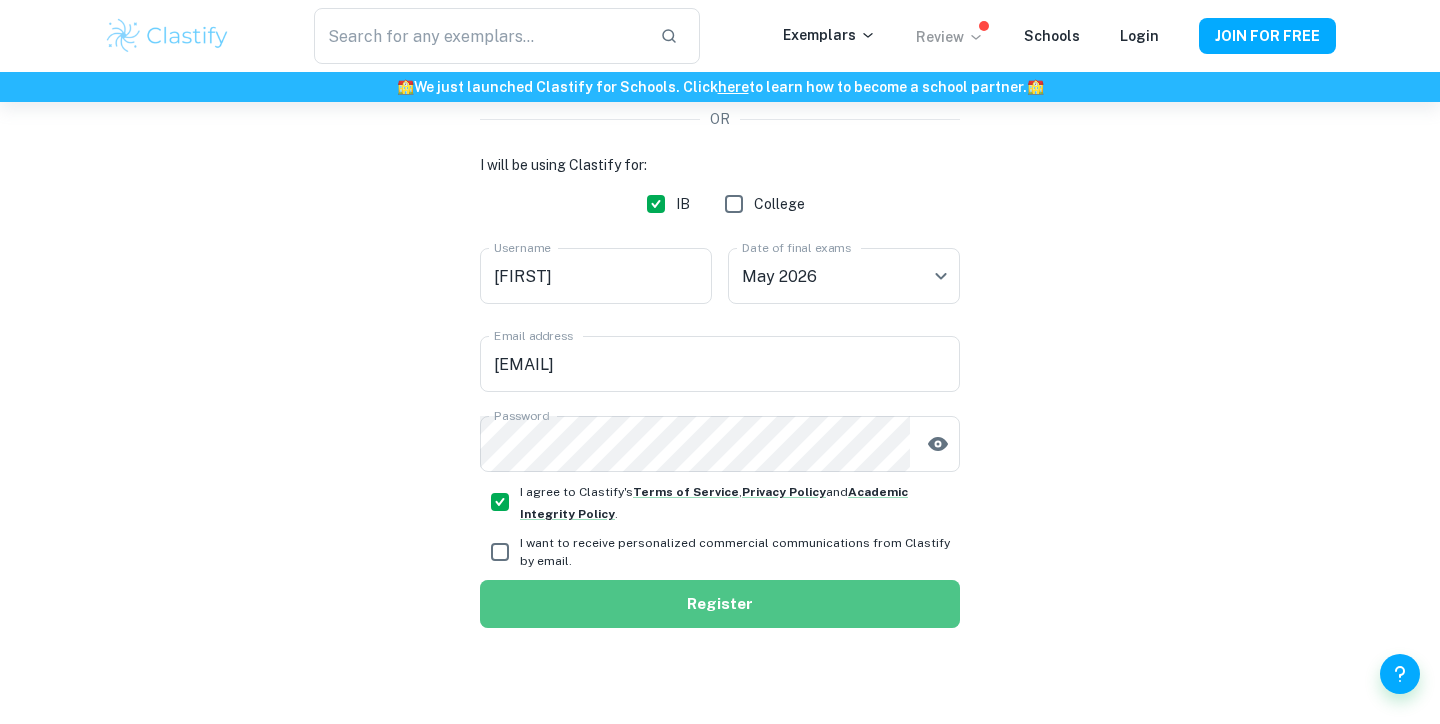 click on "Register" at bounding box center [720, 604] 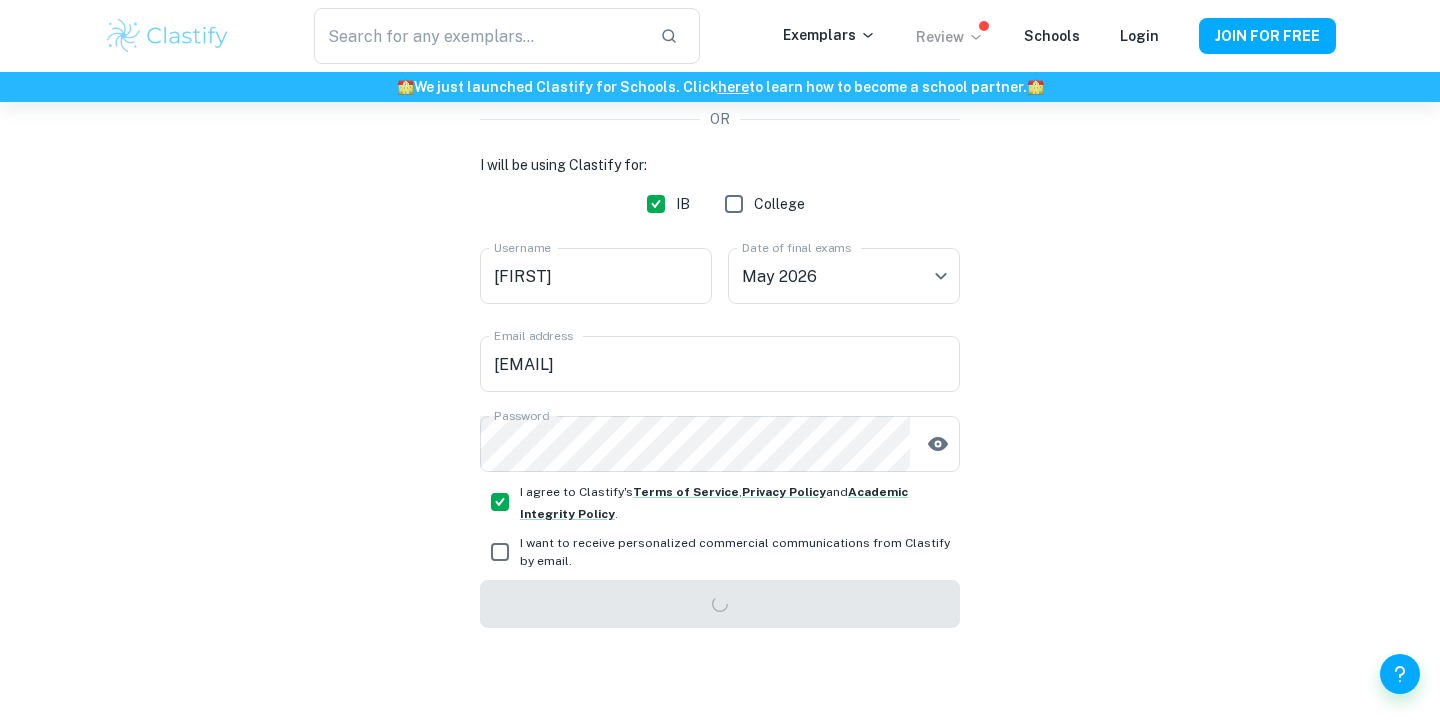 scroll, scrollTop: 102, scrollLeft: 0, axis: vertical 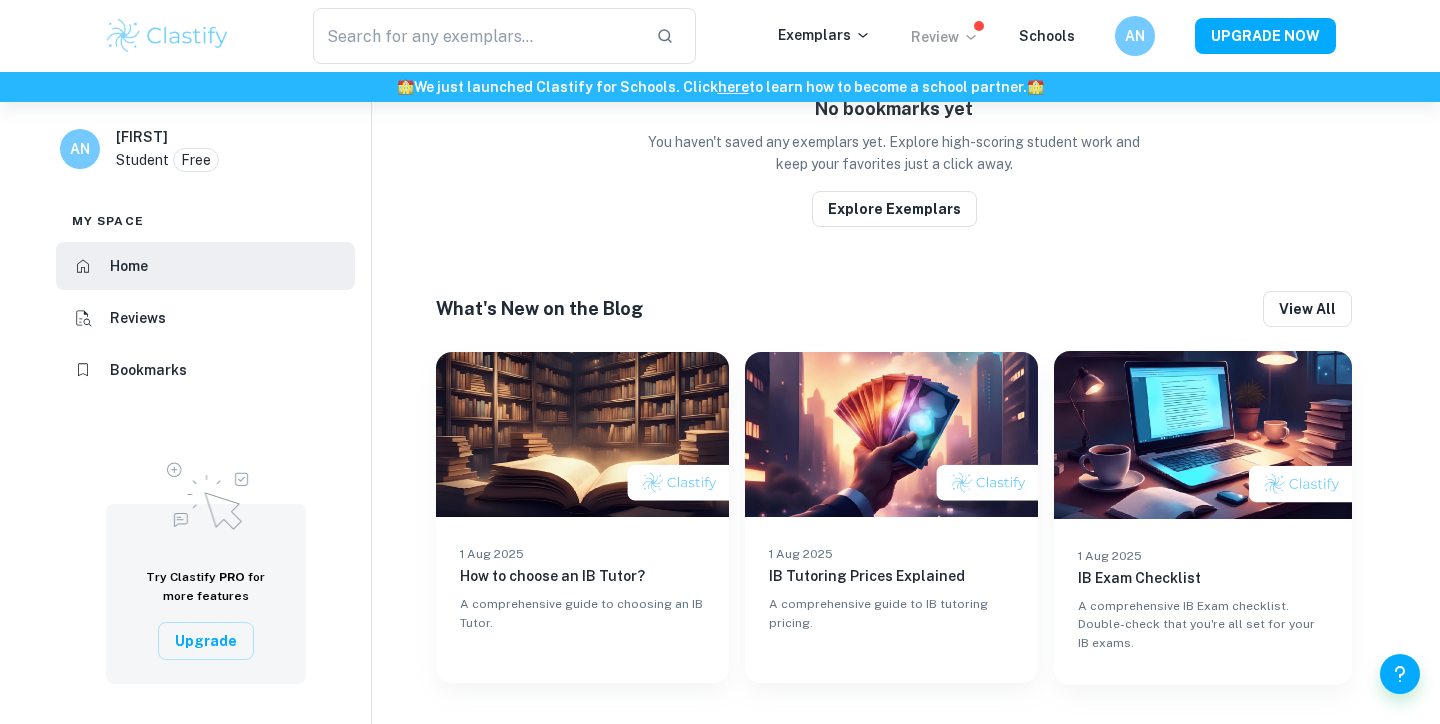 click on "Free" at bounding box center [196, 160] 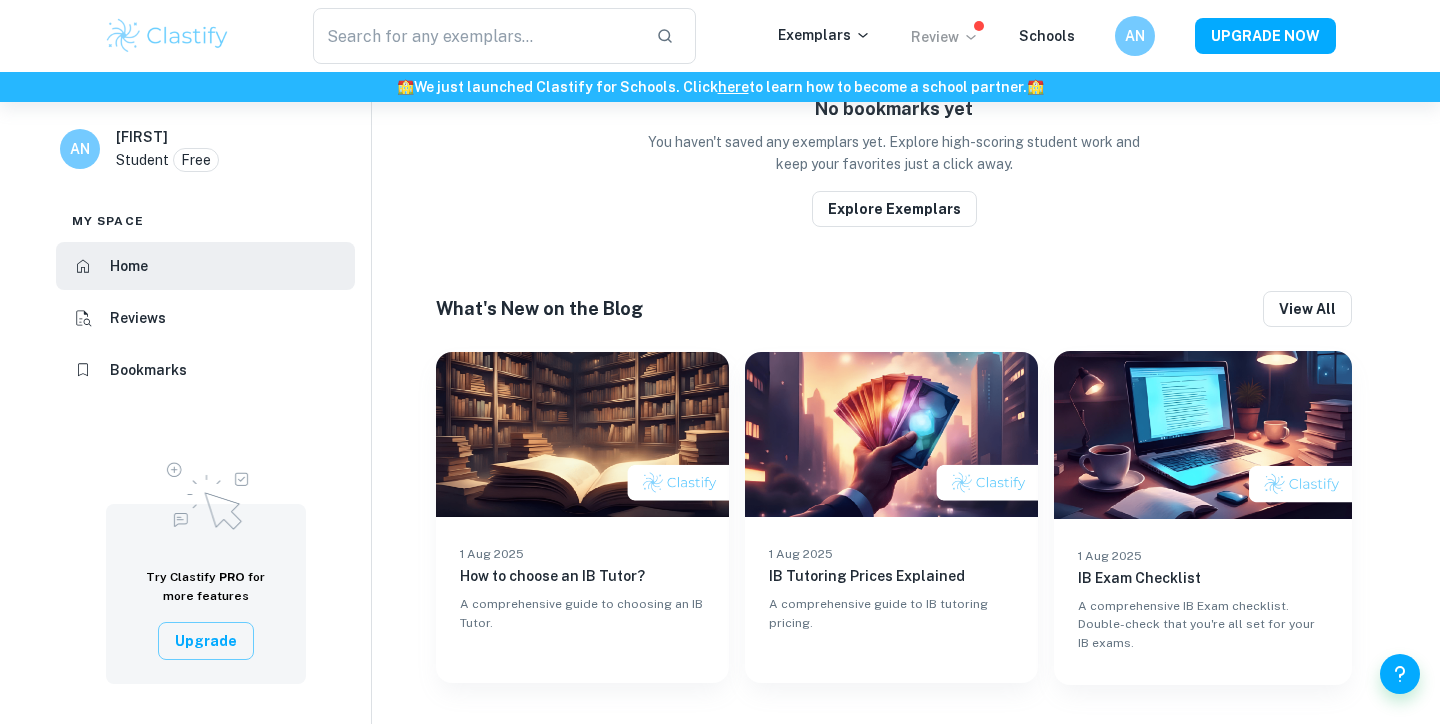 click on "Upgrade" at bounding box center (206, 641) 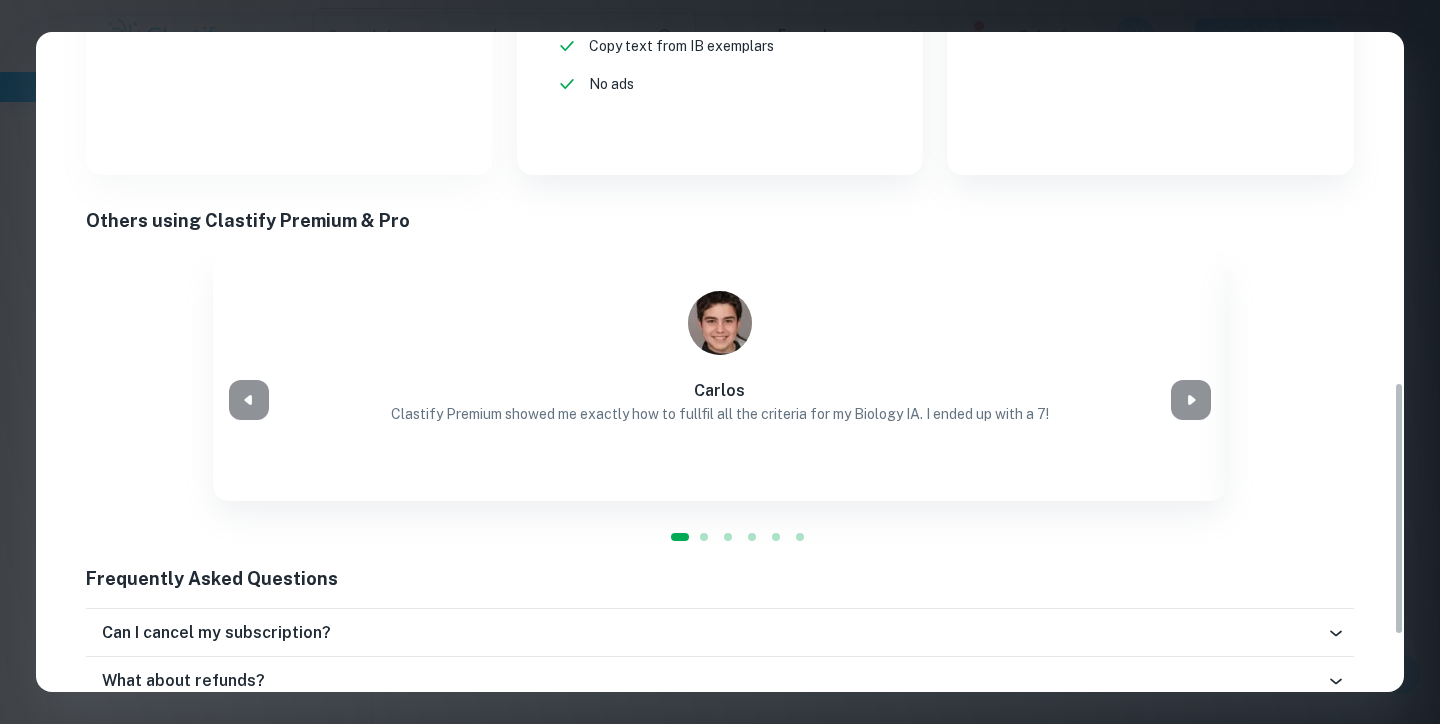 scroll, scrollTop: 902, scrollLeft: 0, axis: vertical 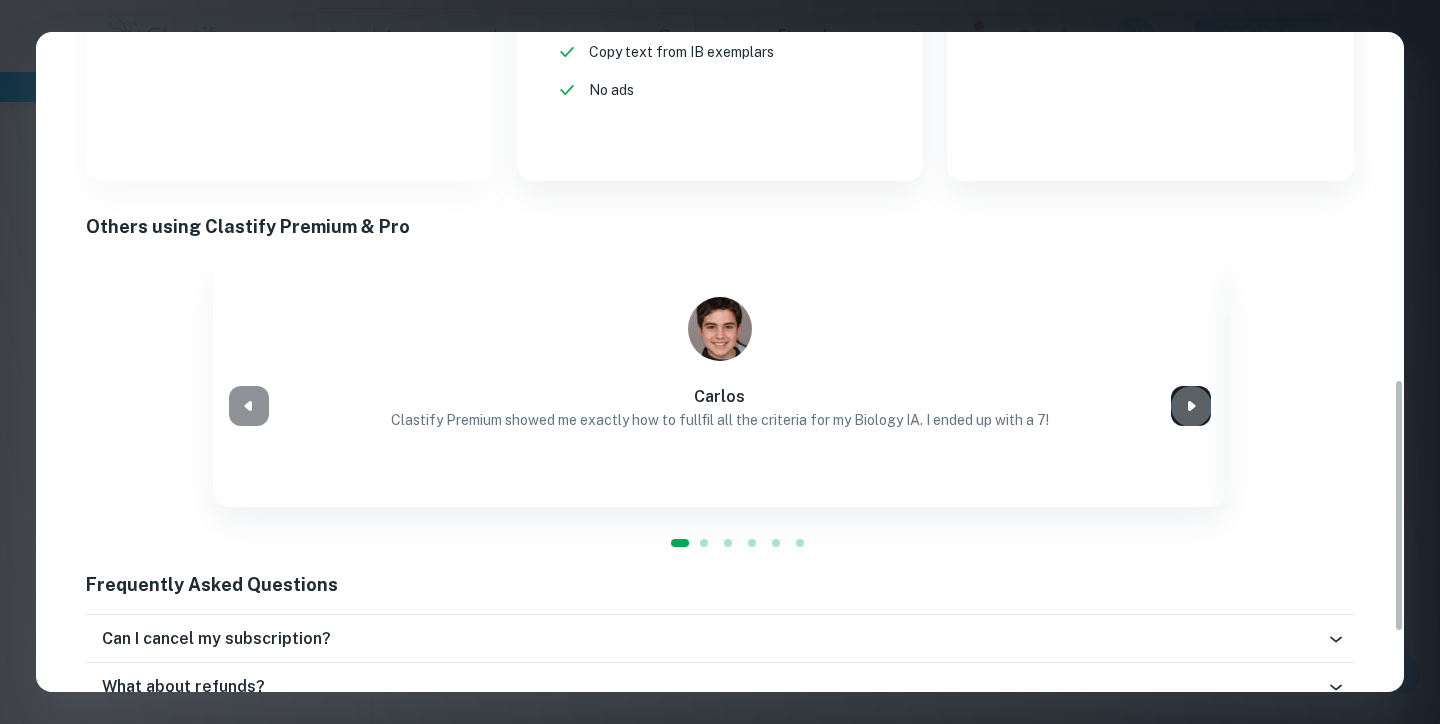 click 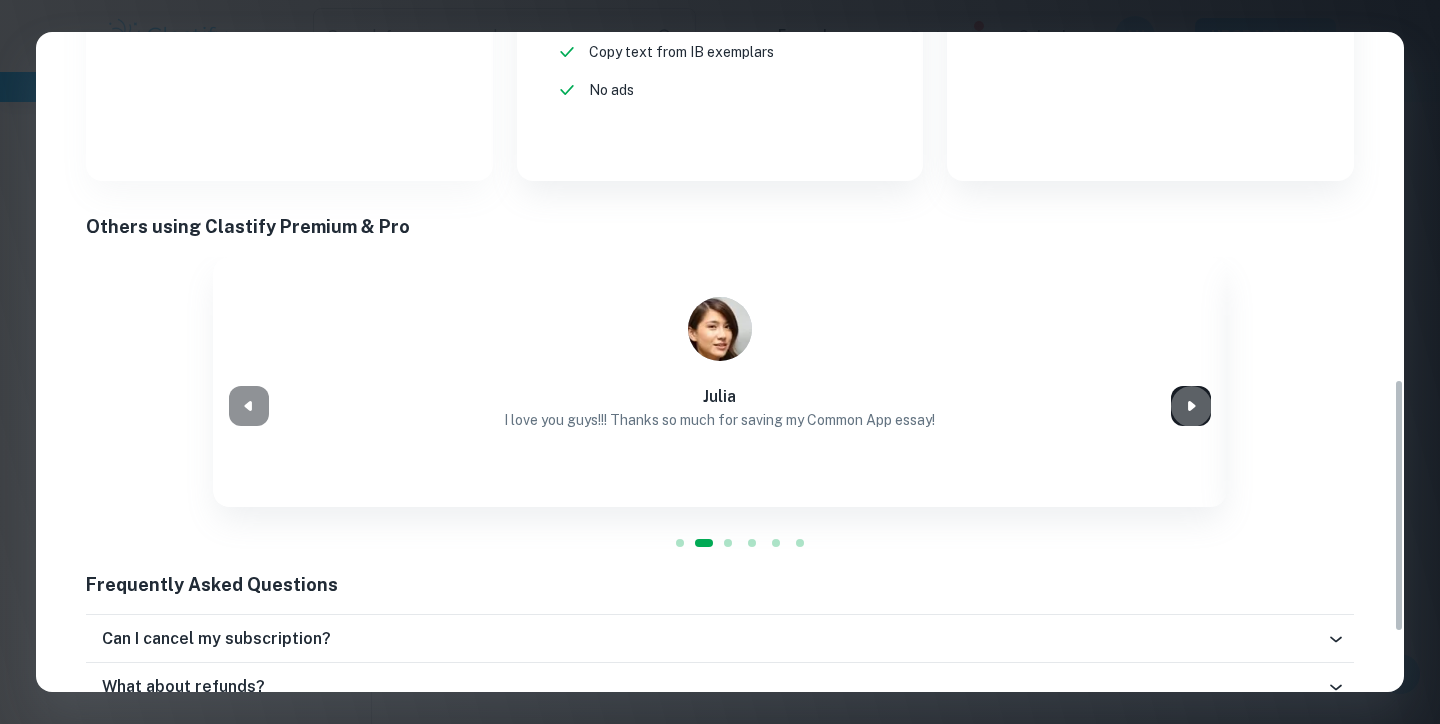 click 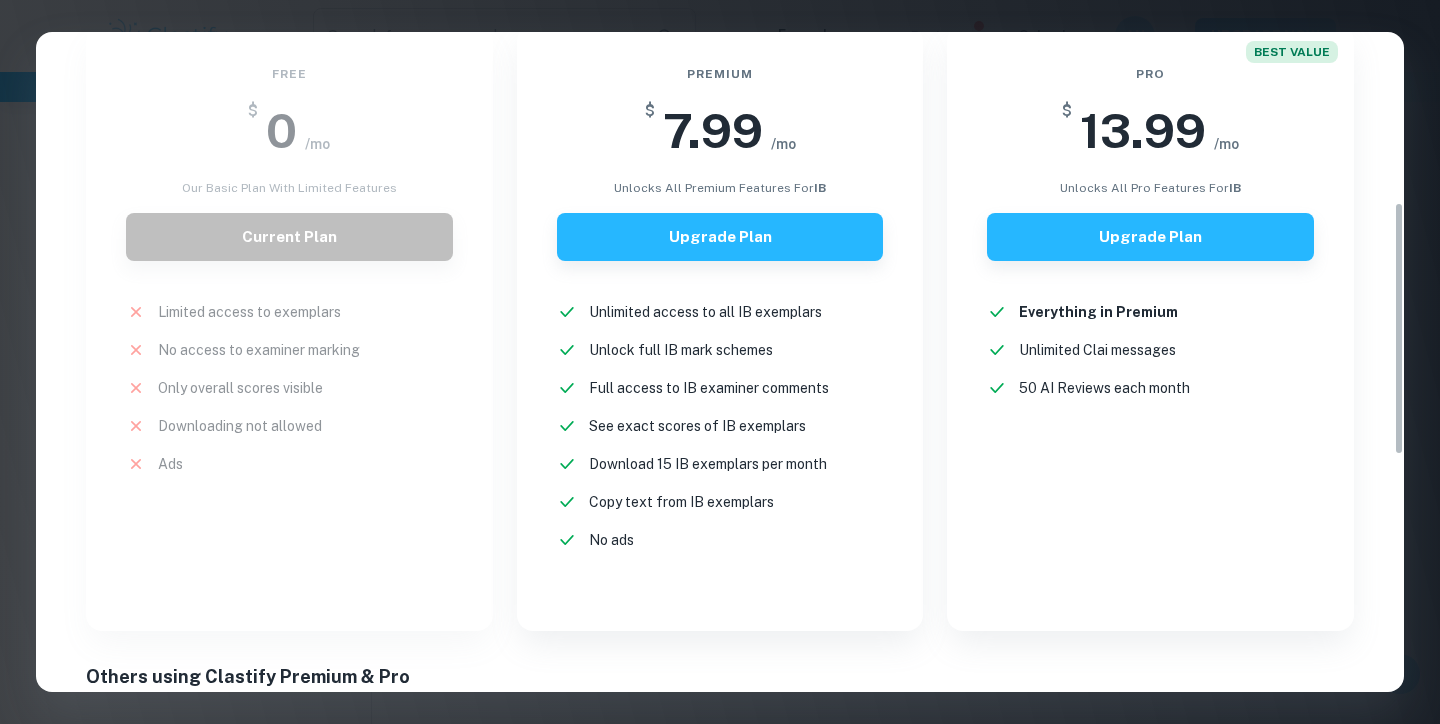 scroll, scrollTop: 438, scrollLeft: 0, axis: vertical 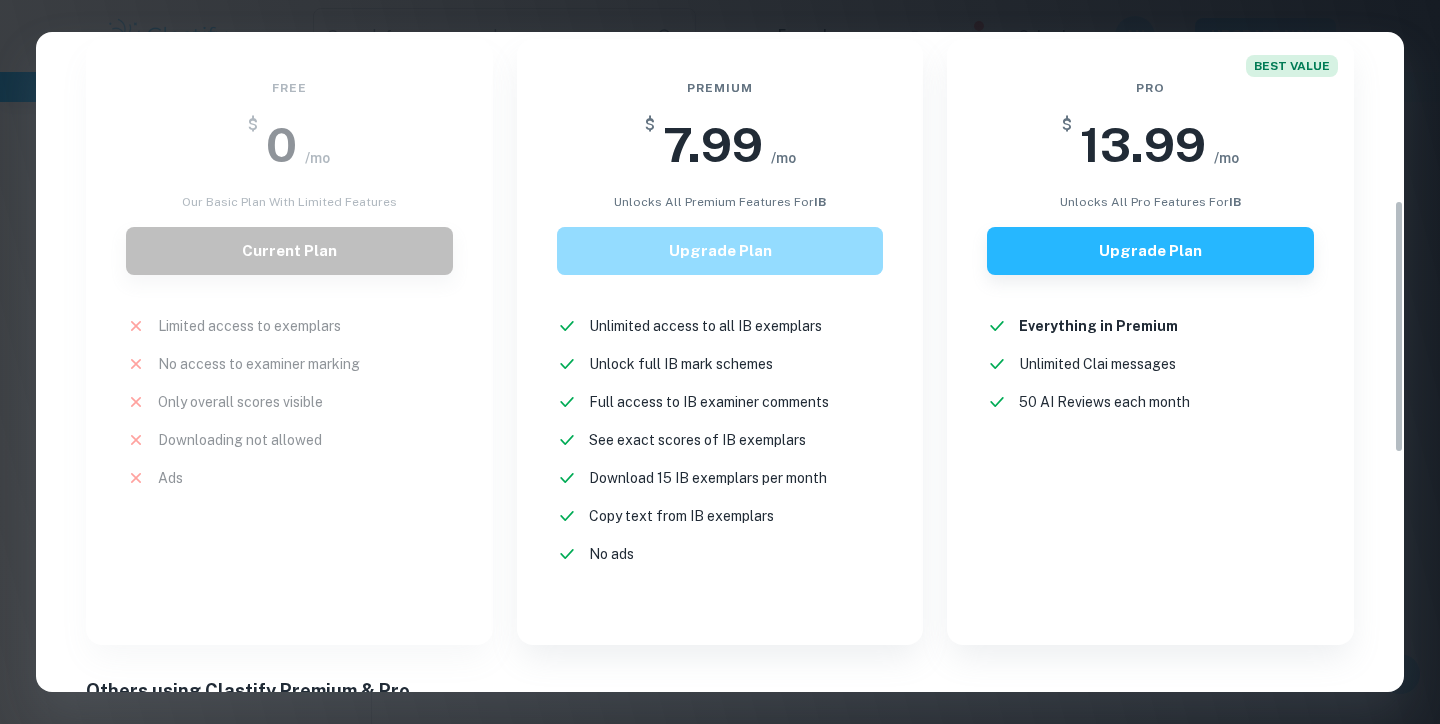 click on "Upgrade Plan" at bounding box center (720, 251) 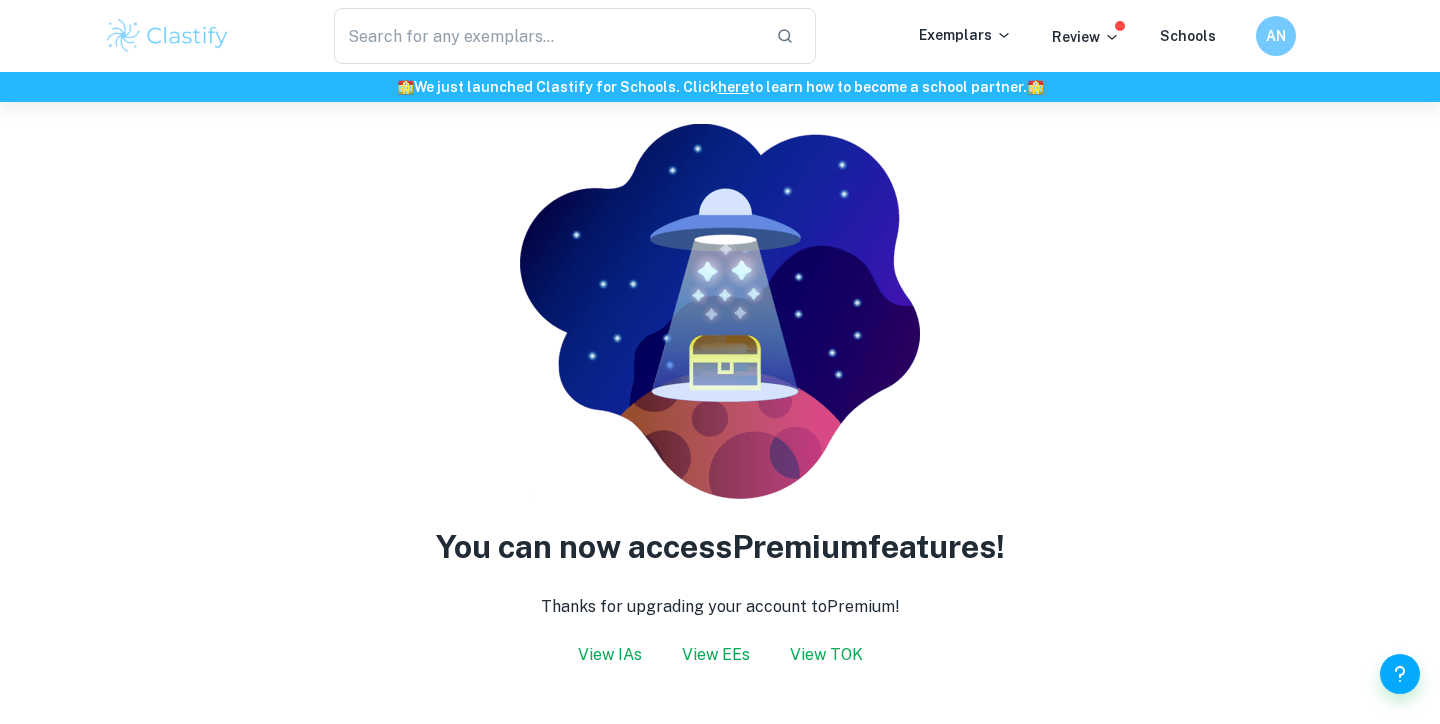 scroll, scrollTop: 78, scrollLeft: 0, axis: vertical 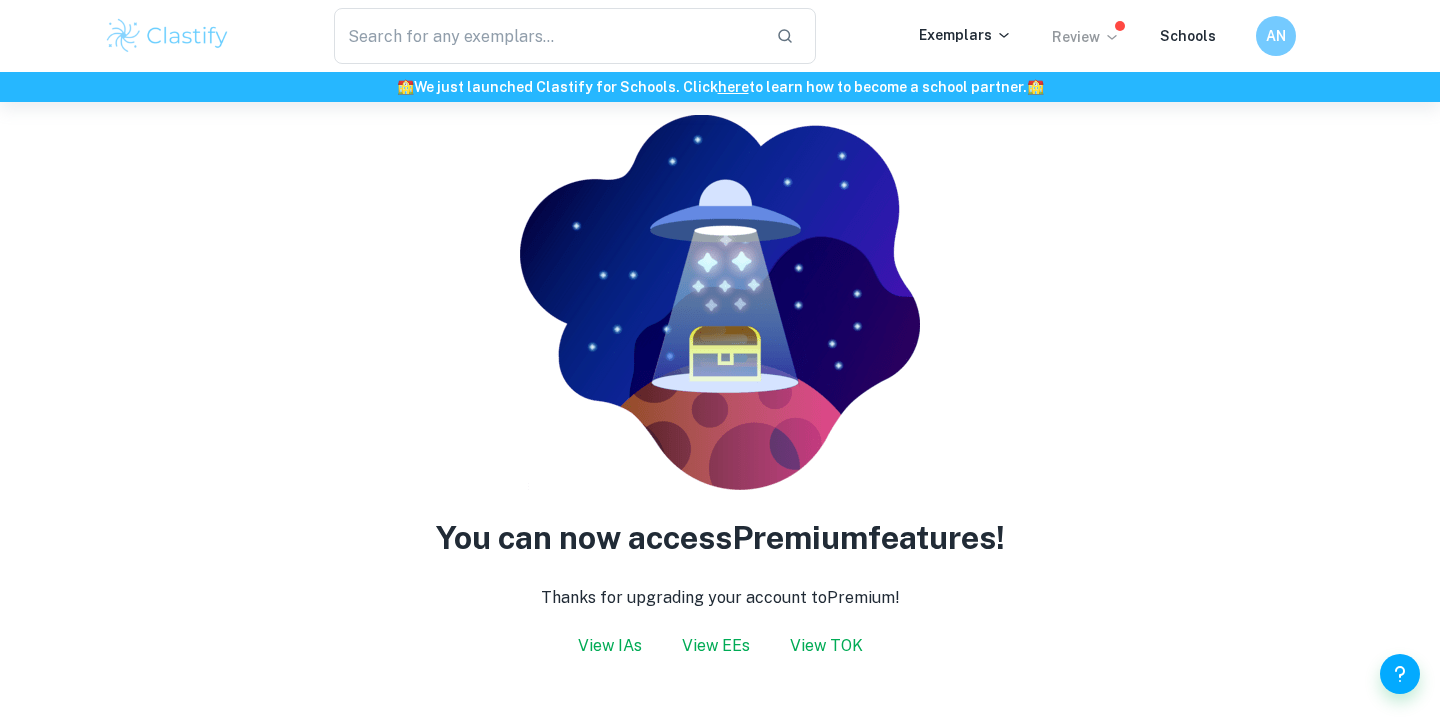 click 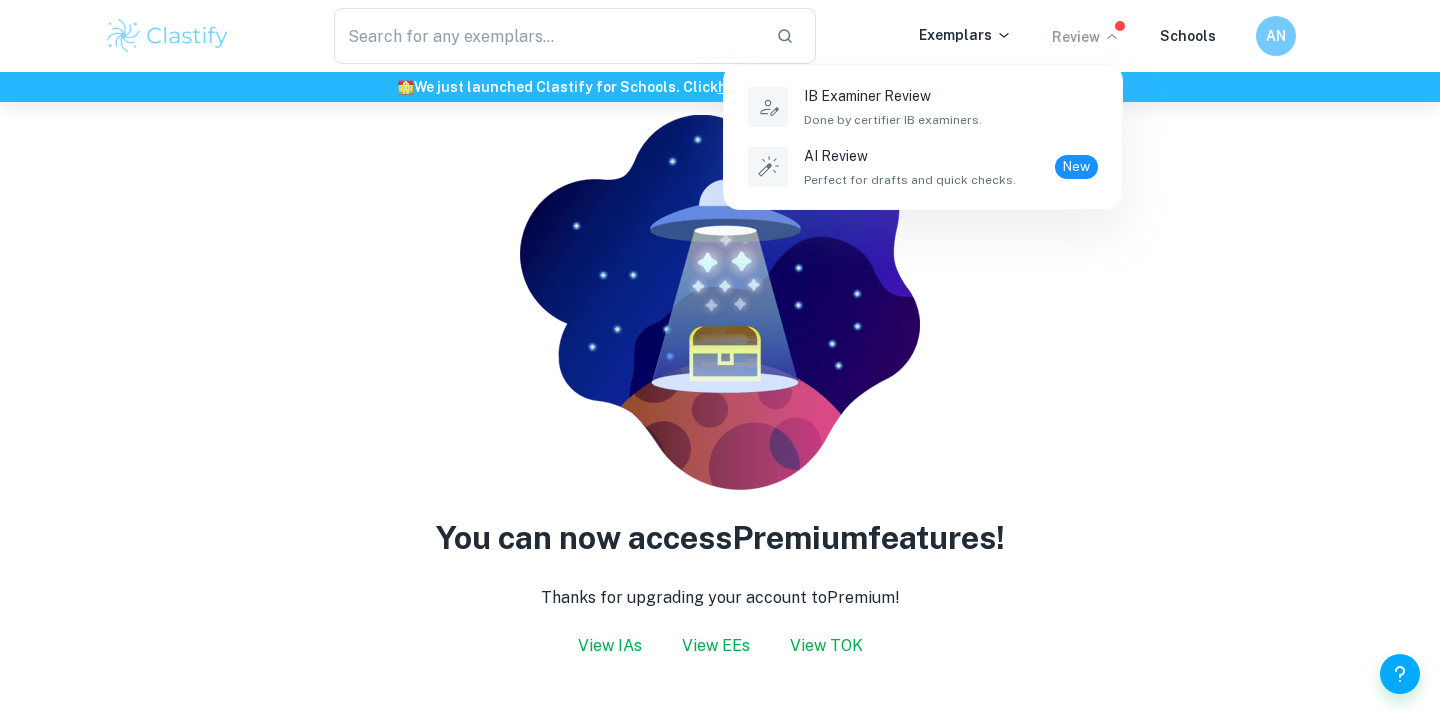 click at bounding box center (720, 362) 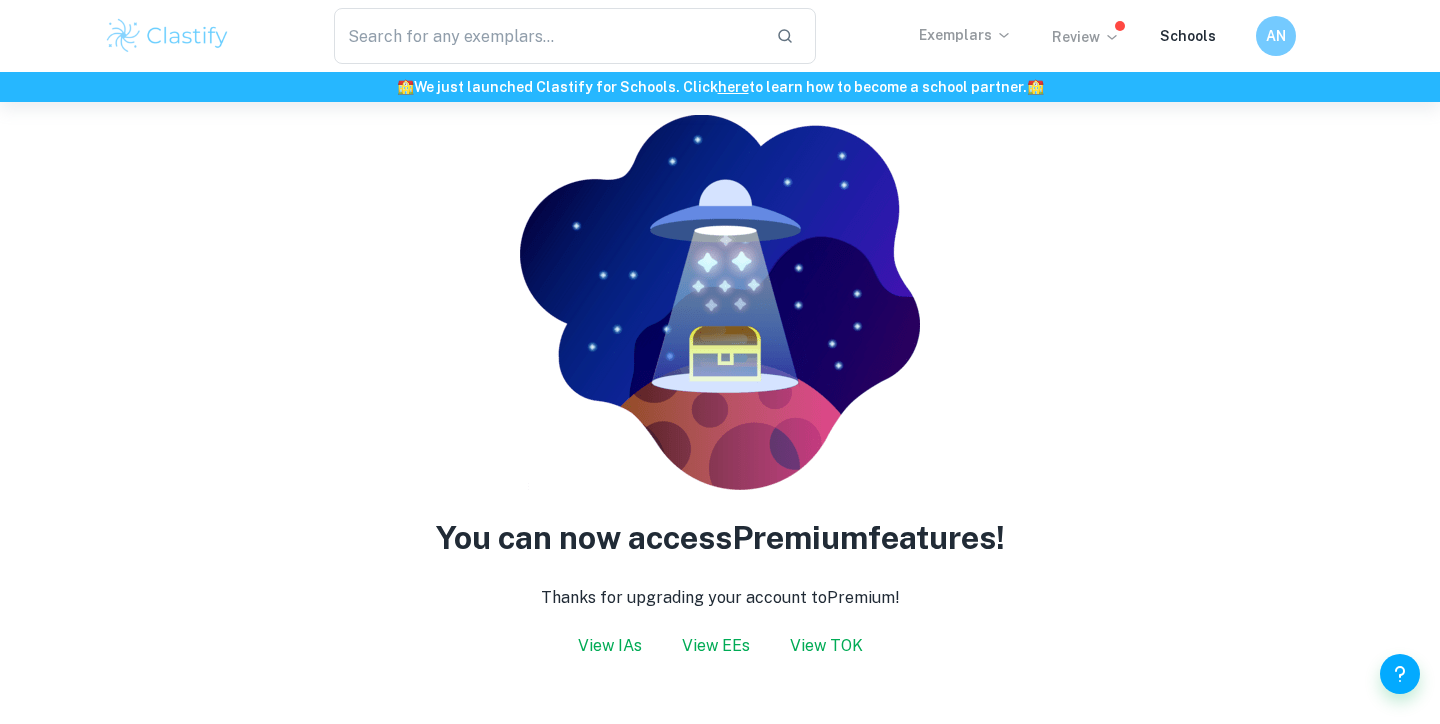 click 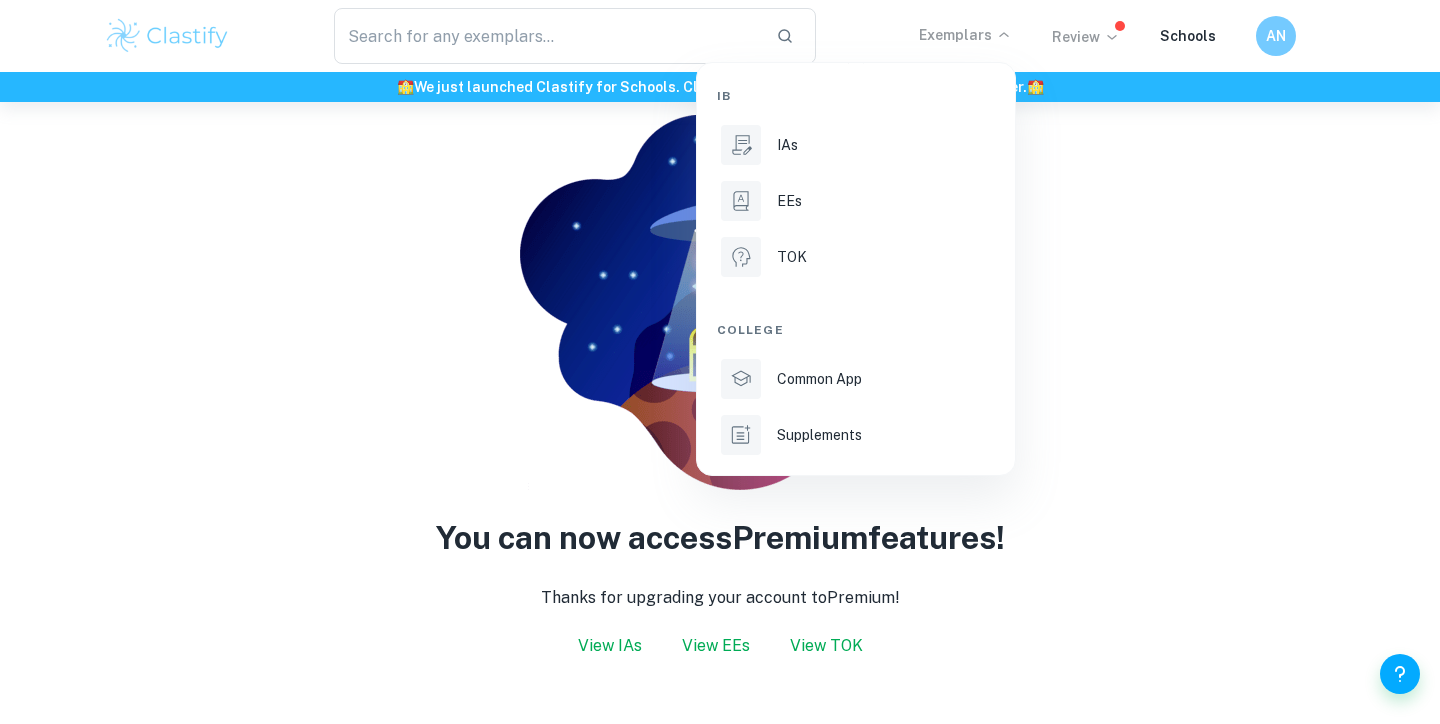 click at bounding box center [720, 362] 